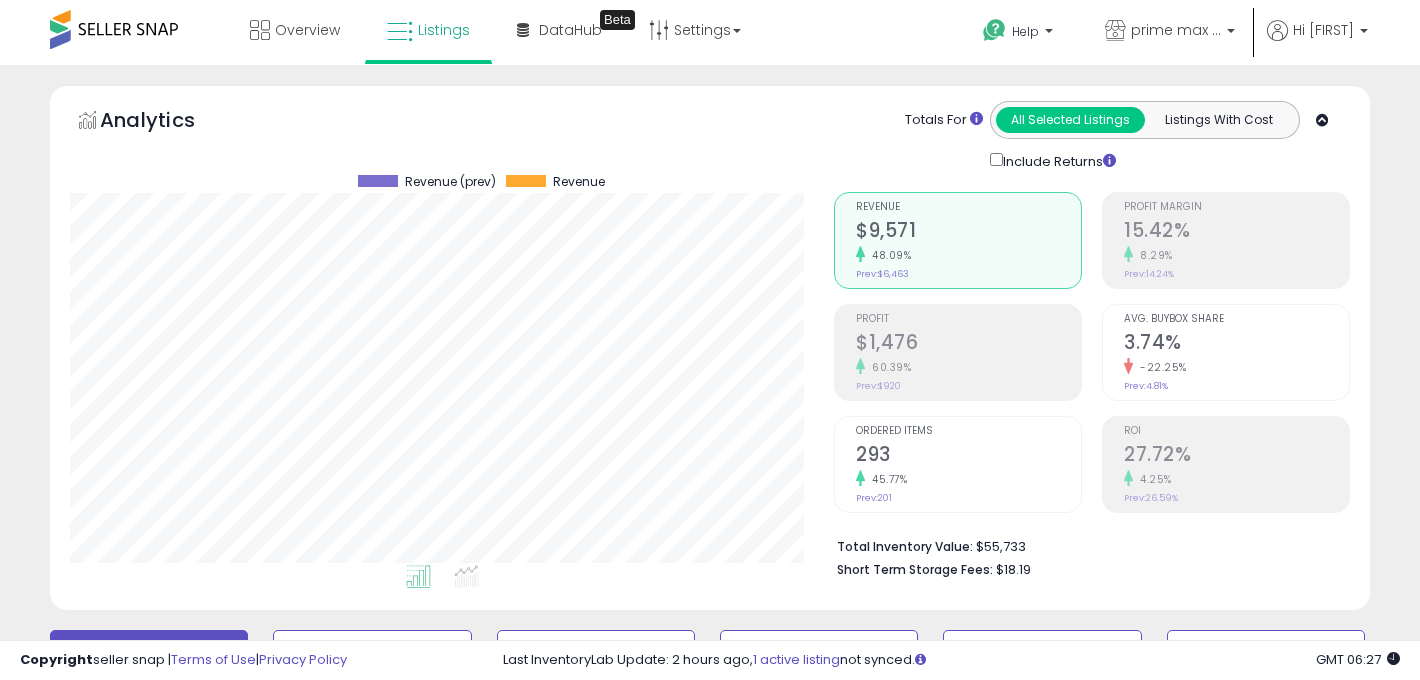 scroll, scrollTop: 0, scrollLeft: 0, axis: both 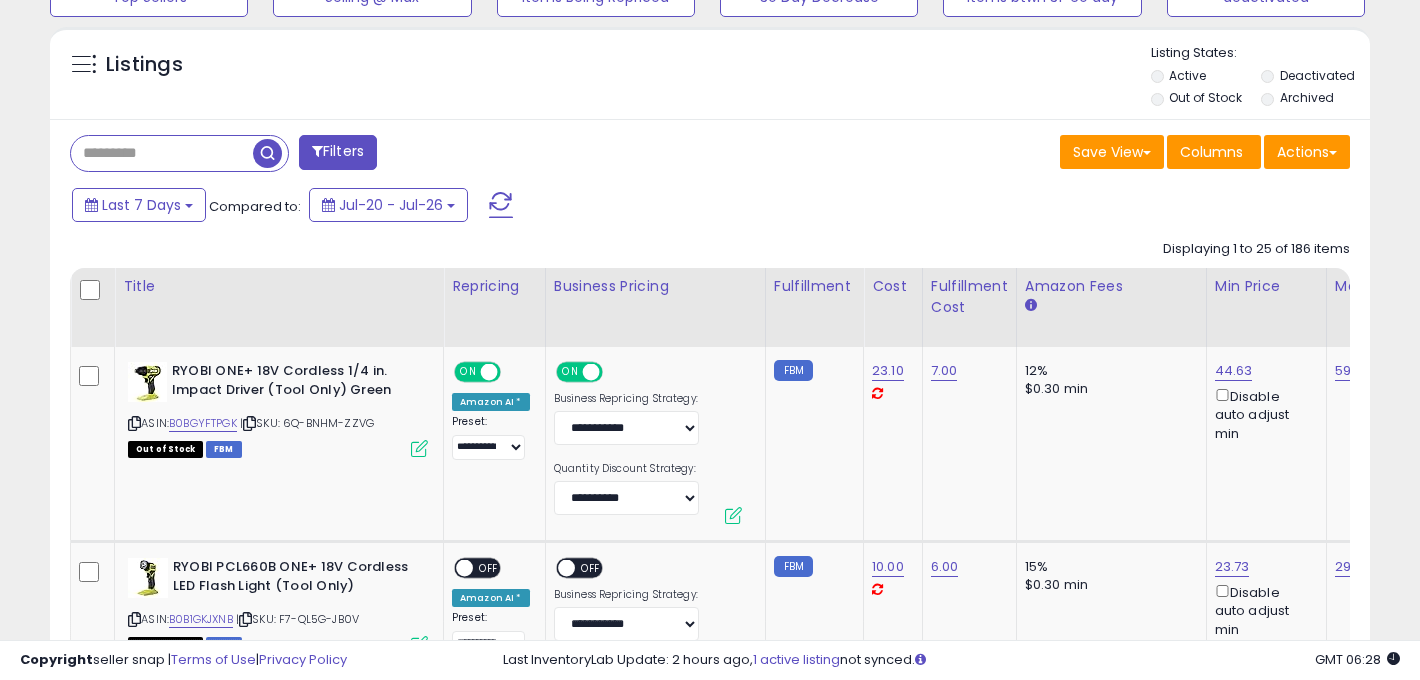 click on "Deactivated" at bounding box center (1314, 78) 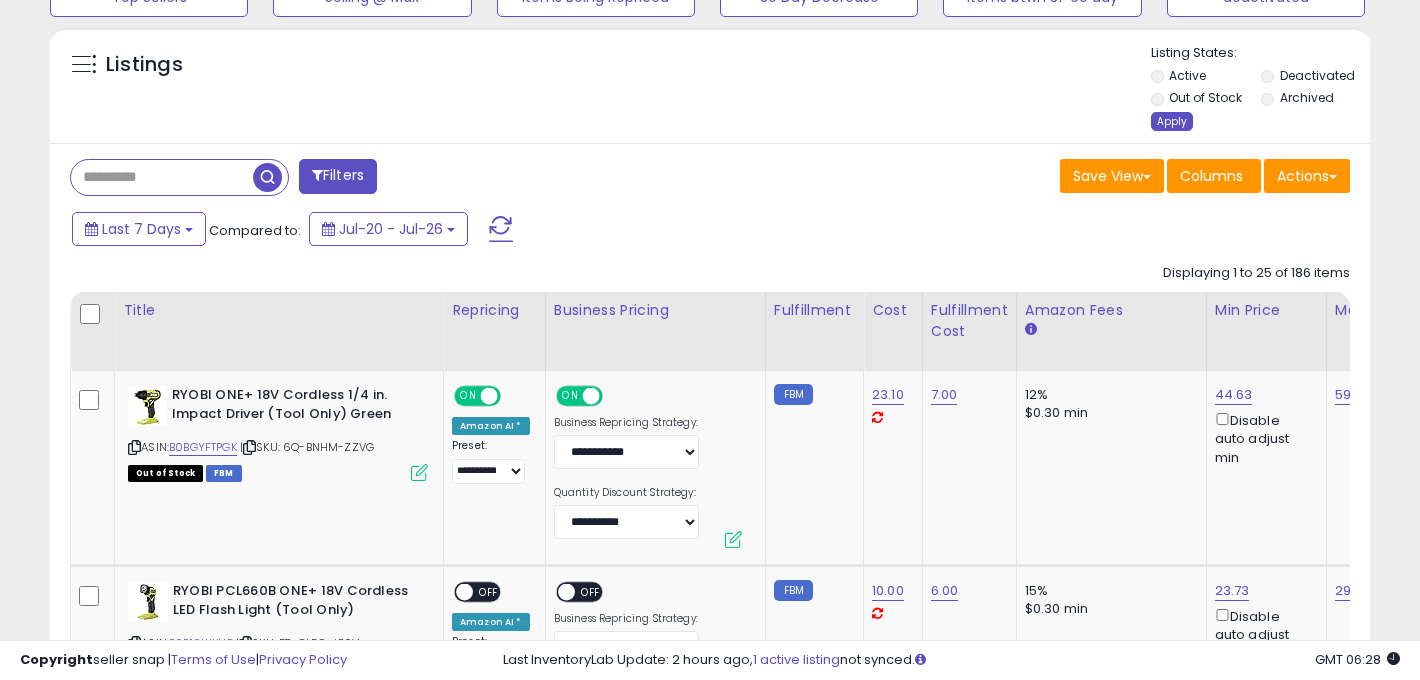 click on "Apply" at bounding box center [1172, 121] 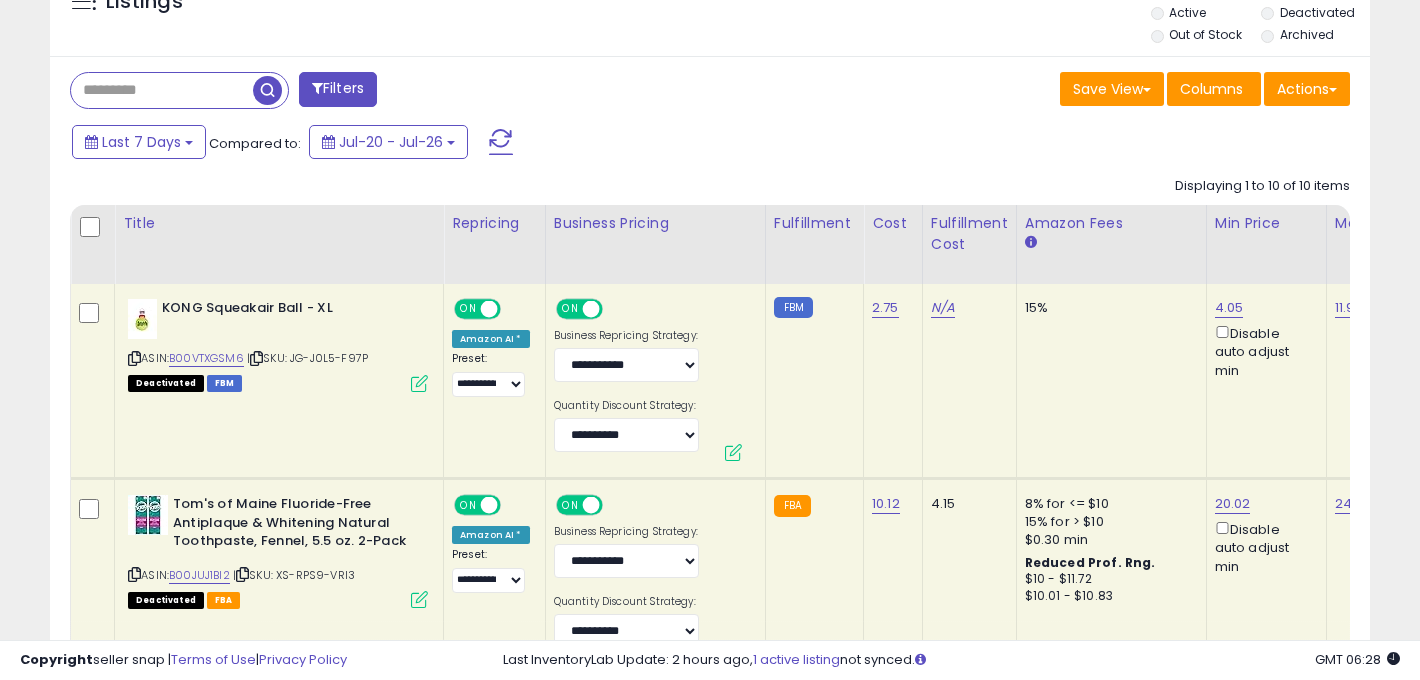 scroll, scrollTop: 777, scrollLeft: 0, axis: vertical 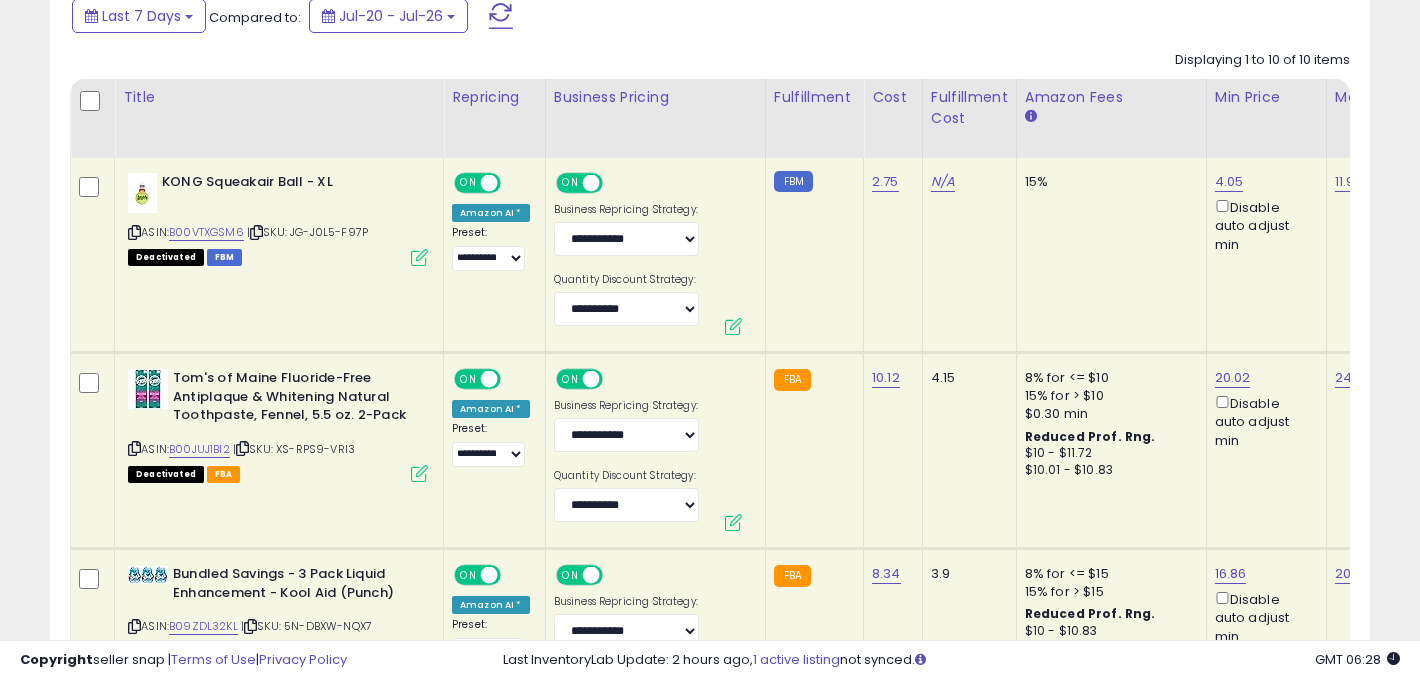 click at bounding box center (419, 473) 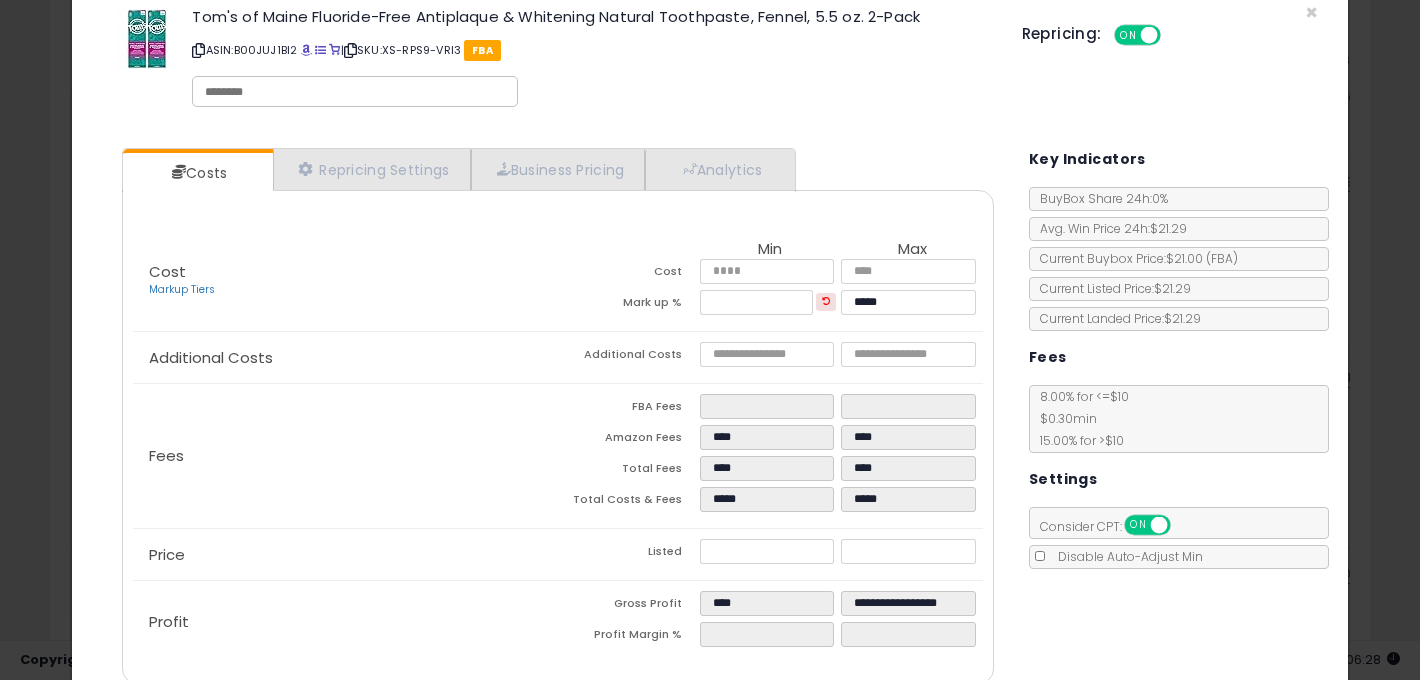 scroll, scrollTop: 47, scrollLeft: 0, axis: vertical 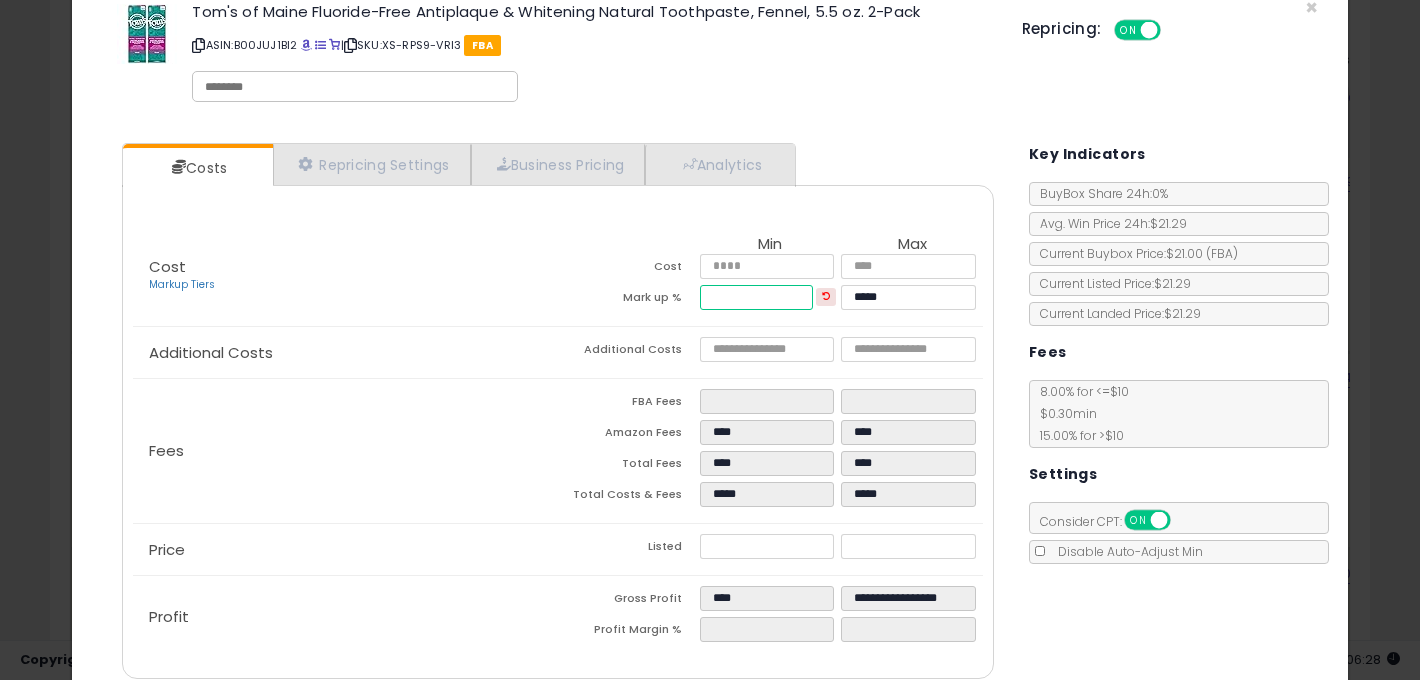click on "*****" at bounding box center (756, 297) 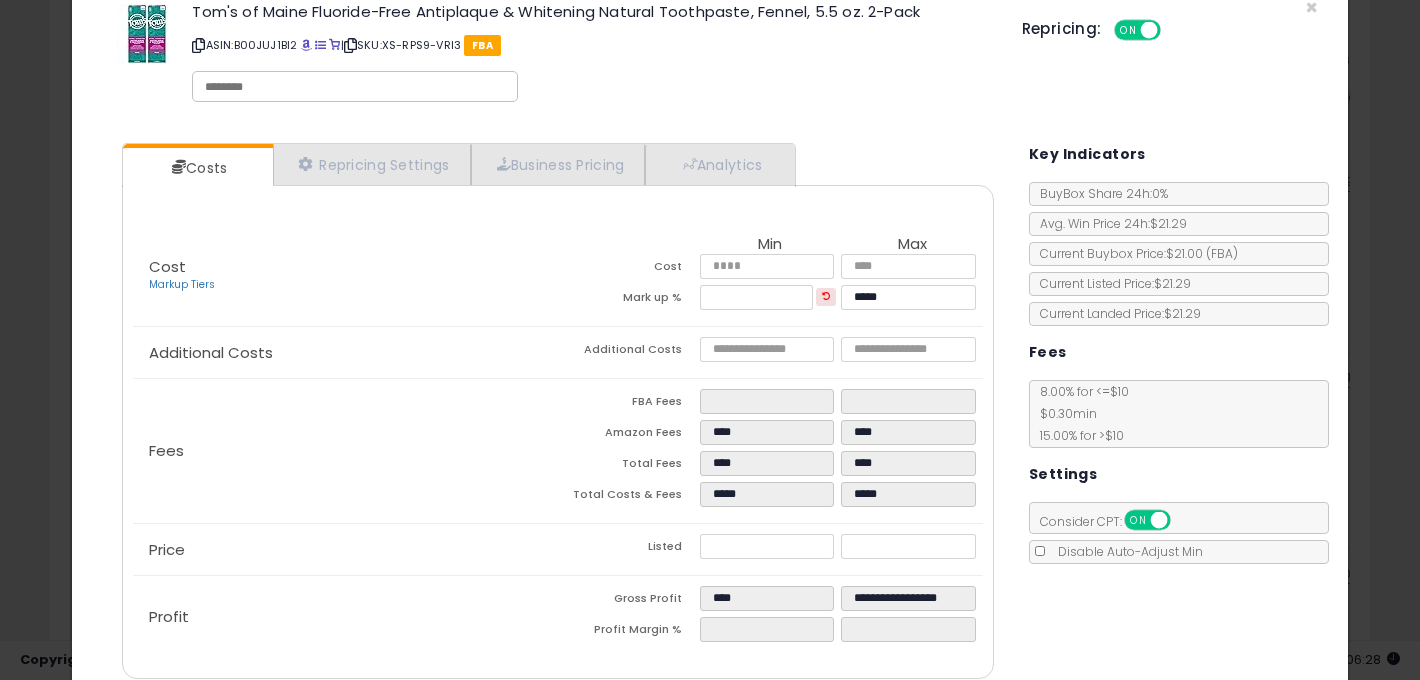 type on "*****" 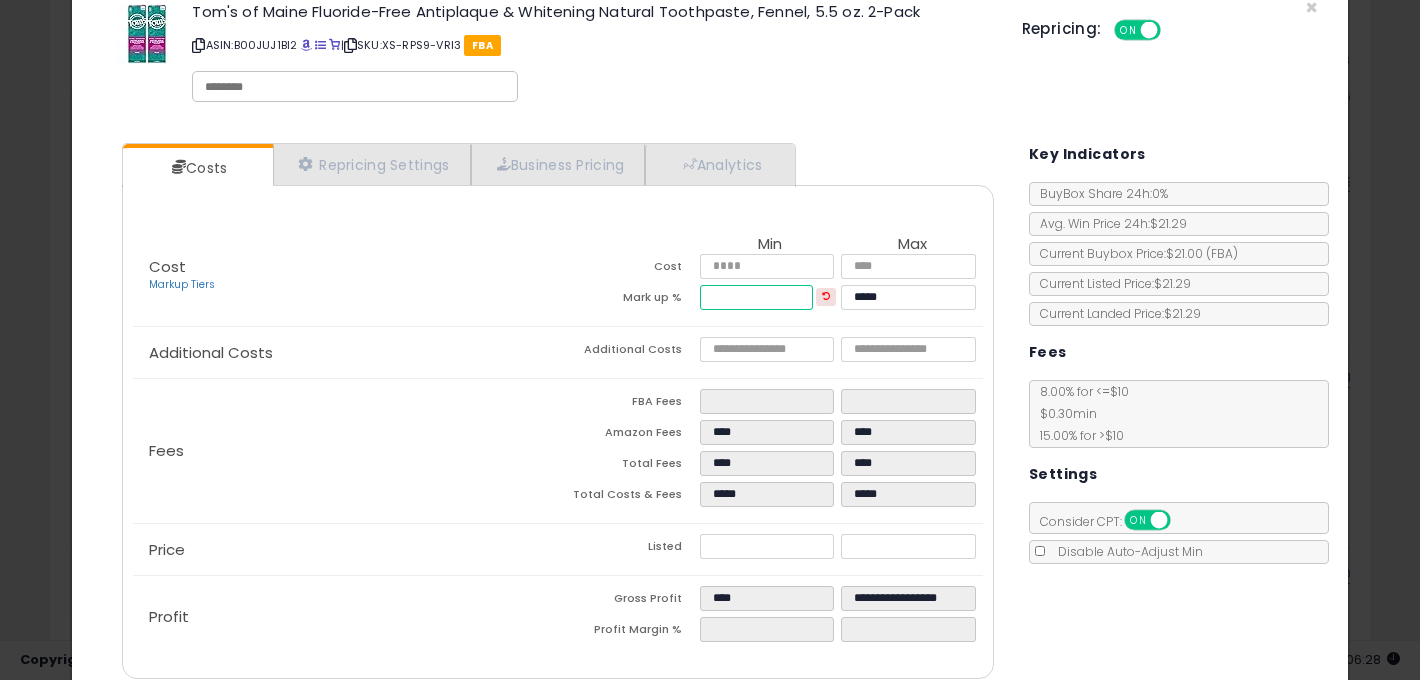 click on "*****" at bounding box center [756, 297] 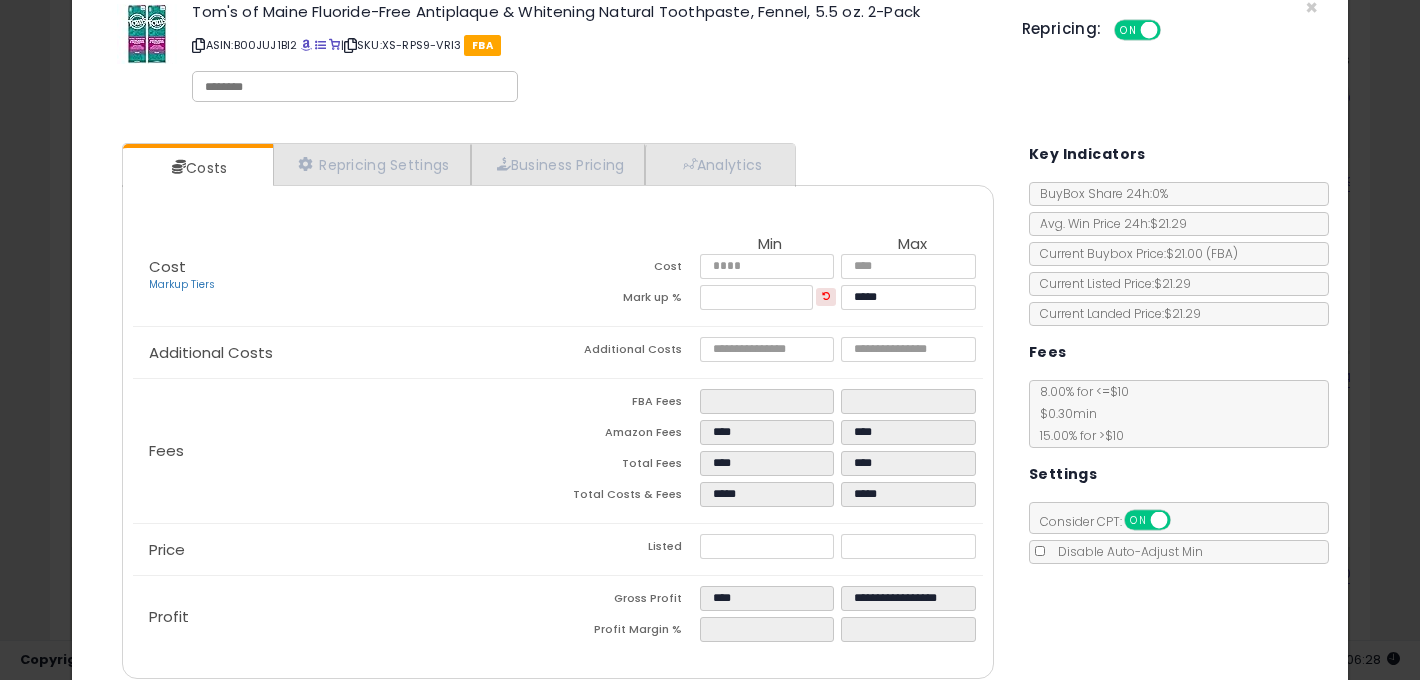 type on "*****" 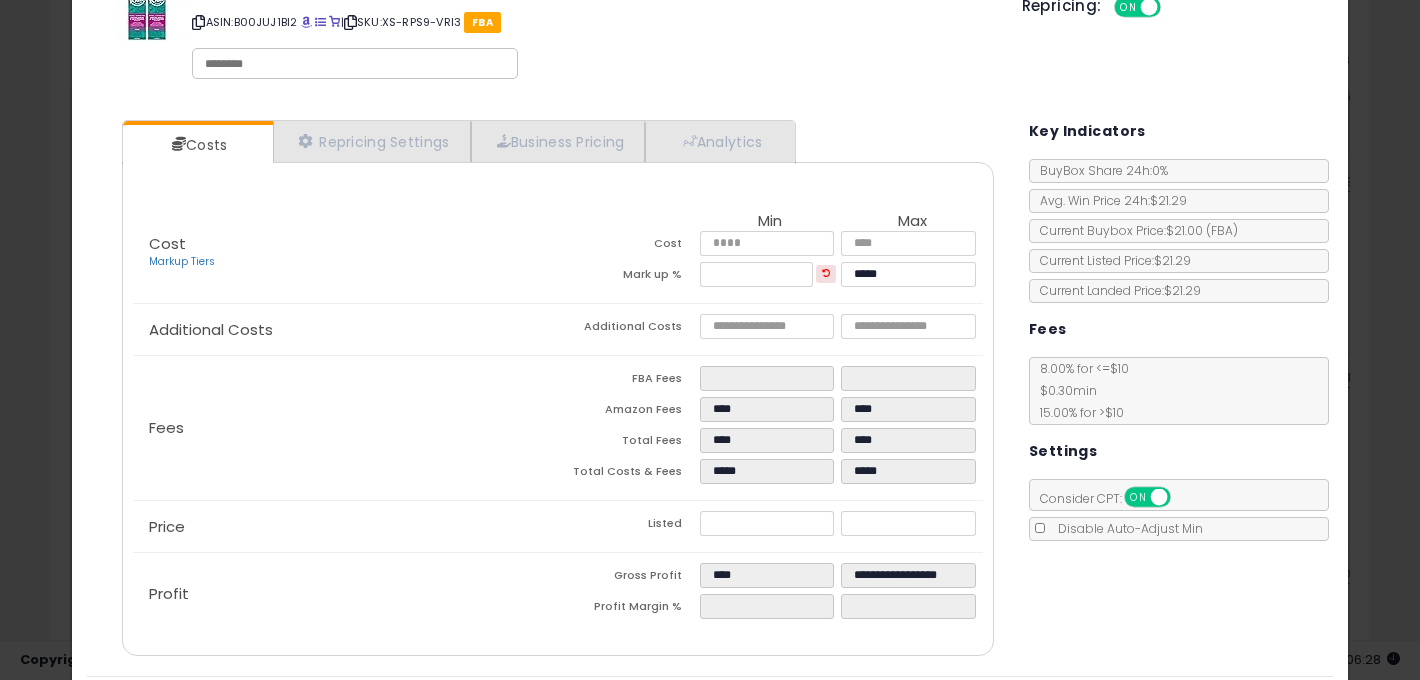 scroll, scrollTop: 130, scrollLeft: 0, axis: vertical 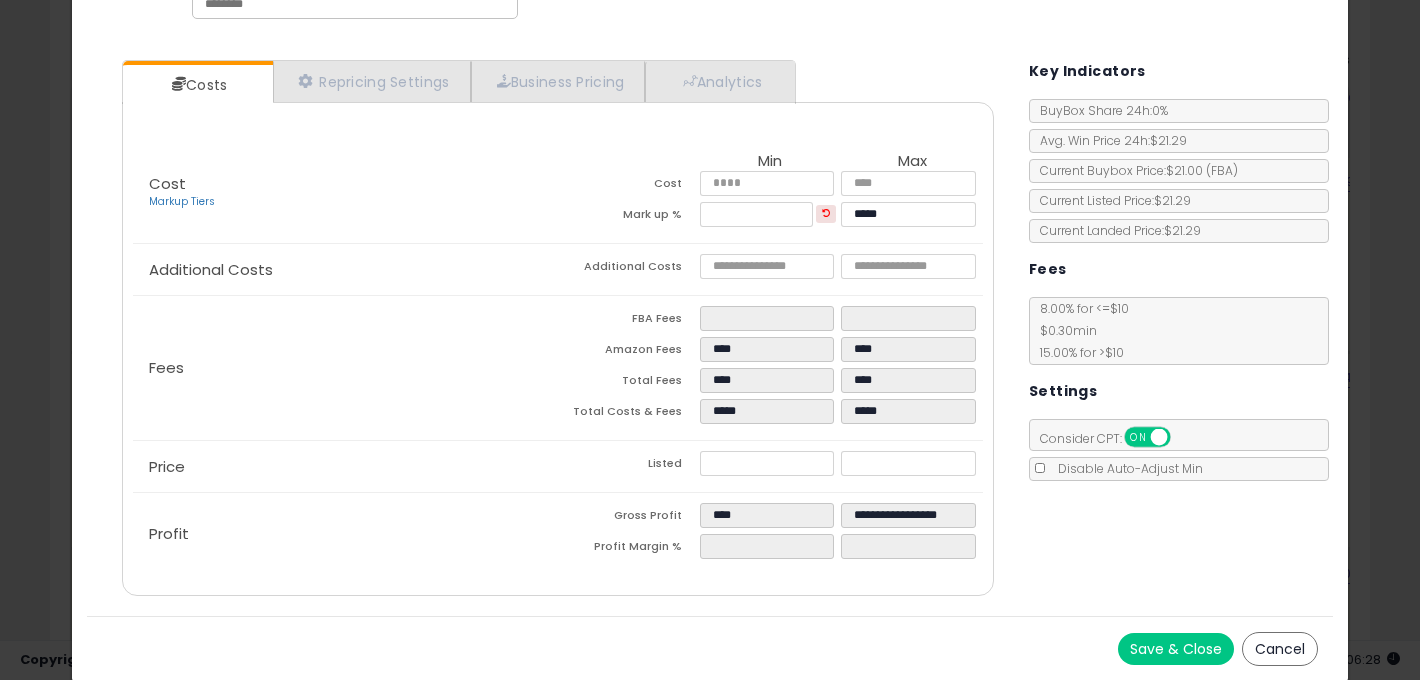 click on "Save & Close" at bounding box center (1176, 649) 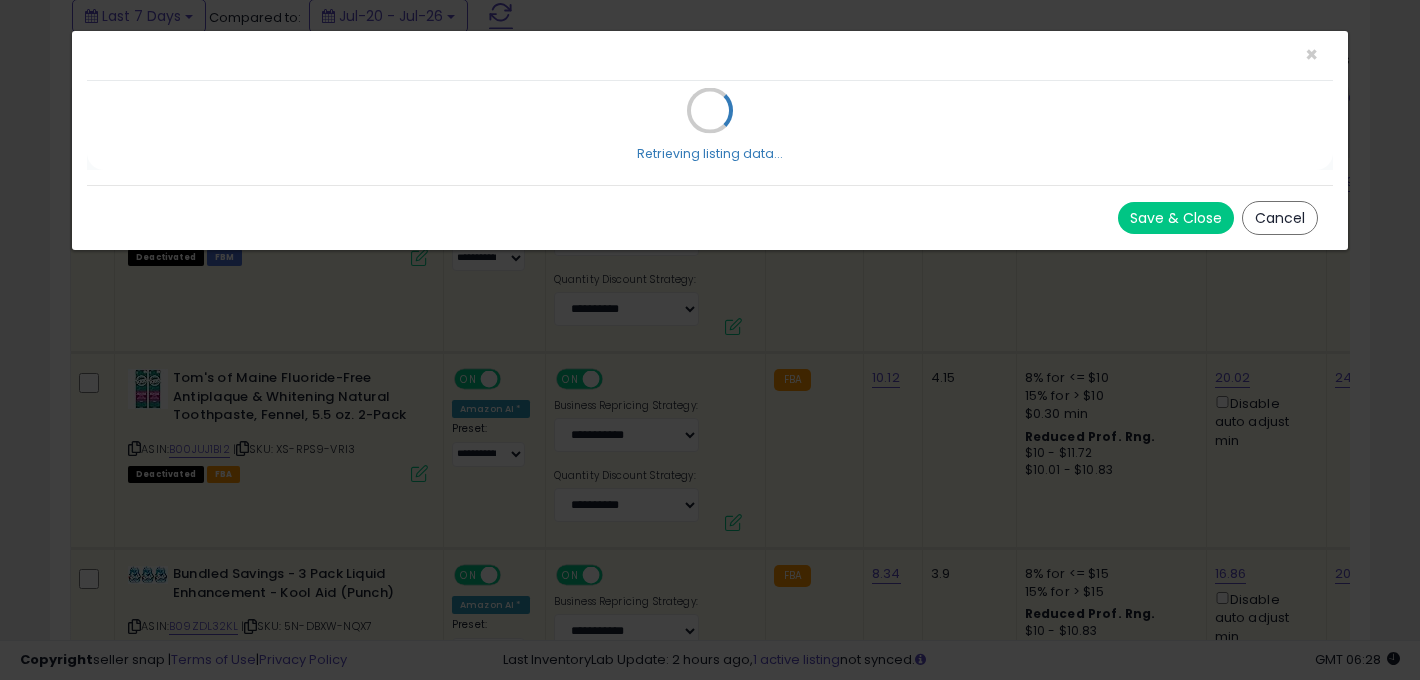 scroll, scrollTop: 0, scrollLeft: 0, axis: both 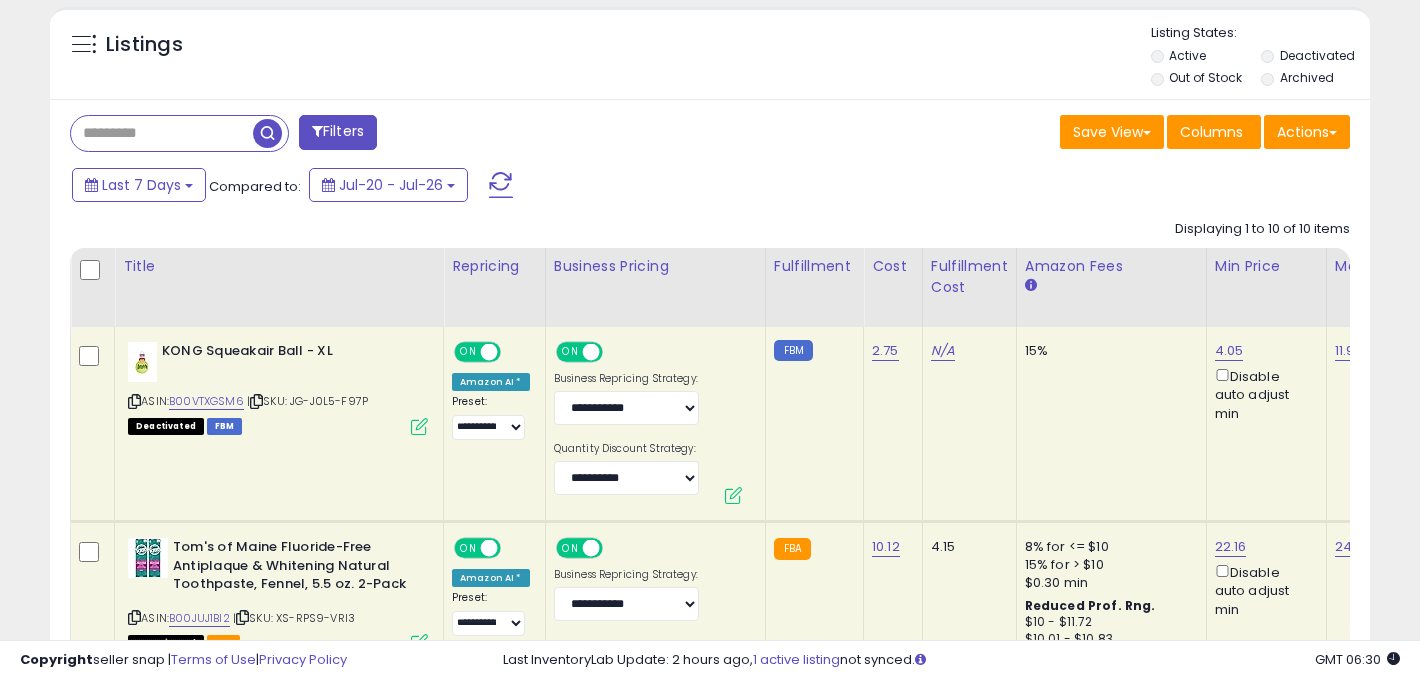 click at bounding box center [162, 133] 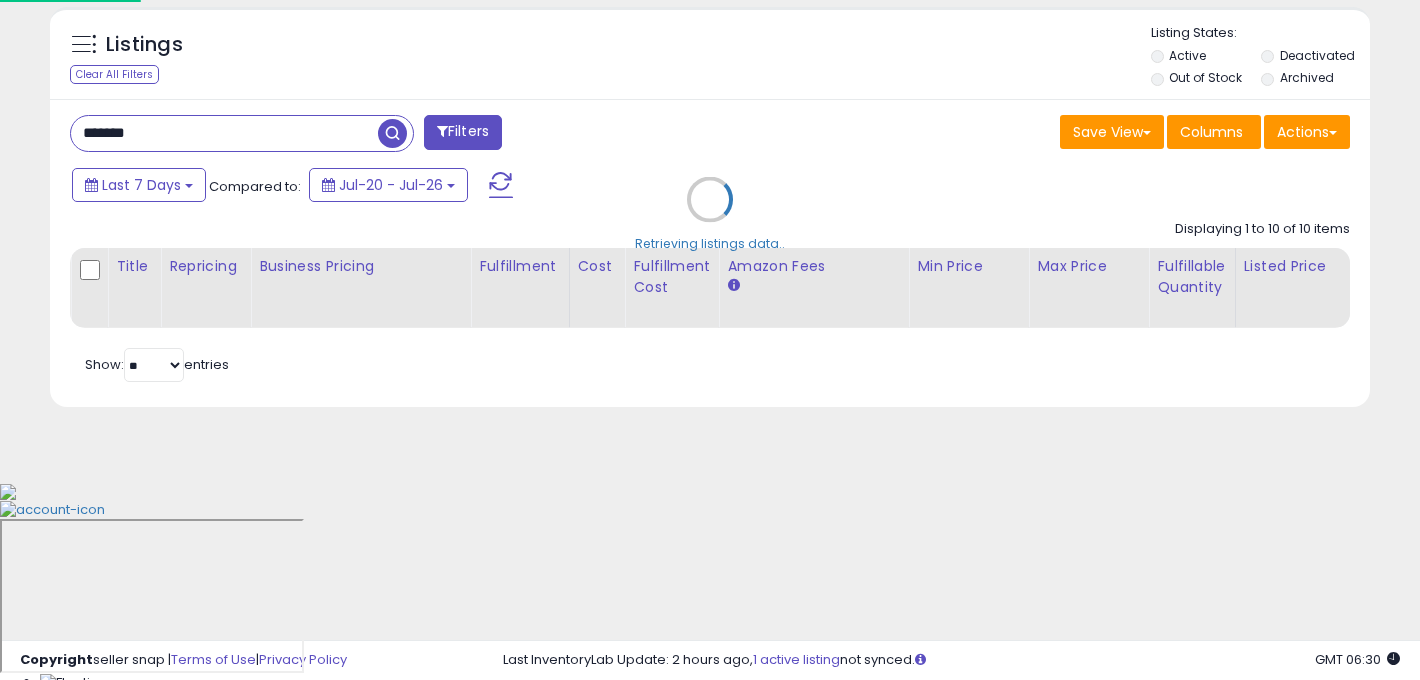 scroll, scrollTop: 525, scrollLeft: 0, axis: vertical 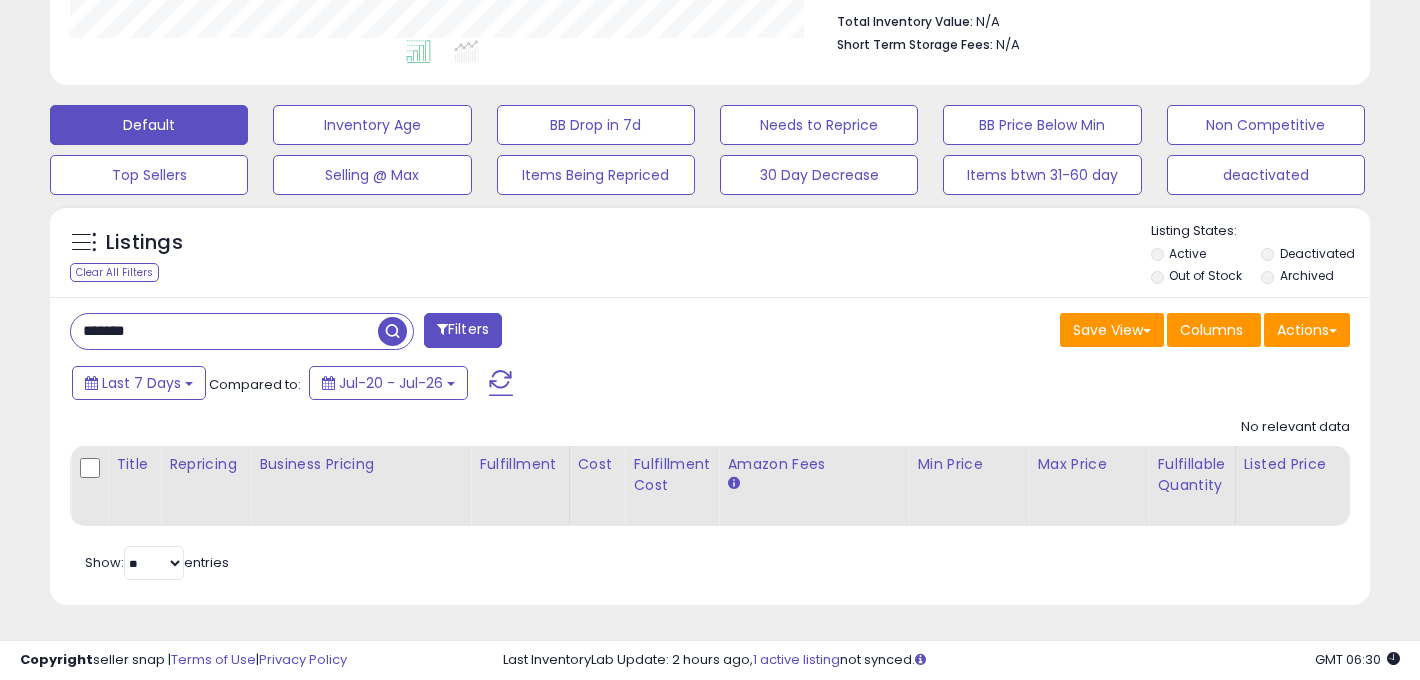 click on "*******" at bounding box center (224, 331) 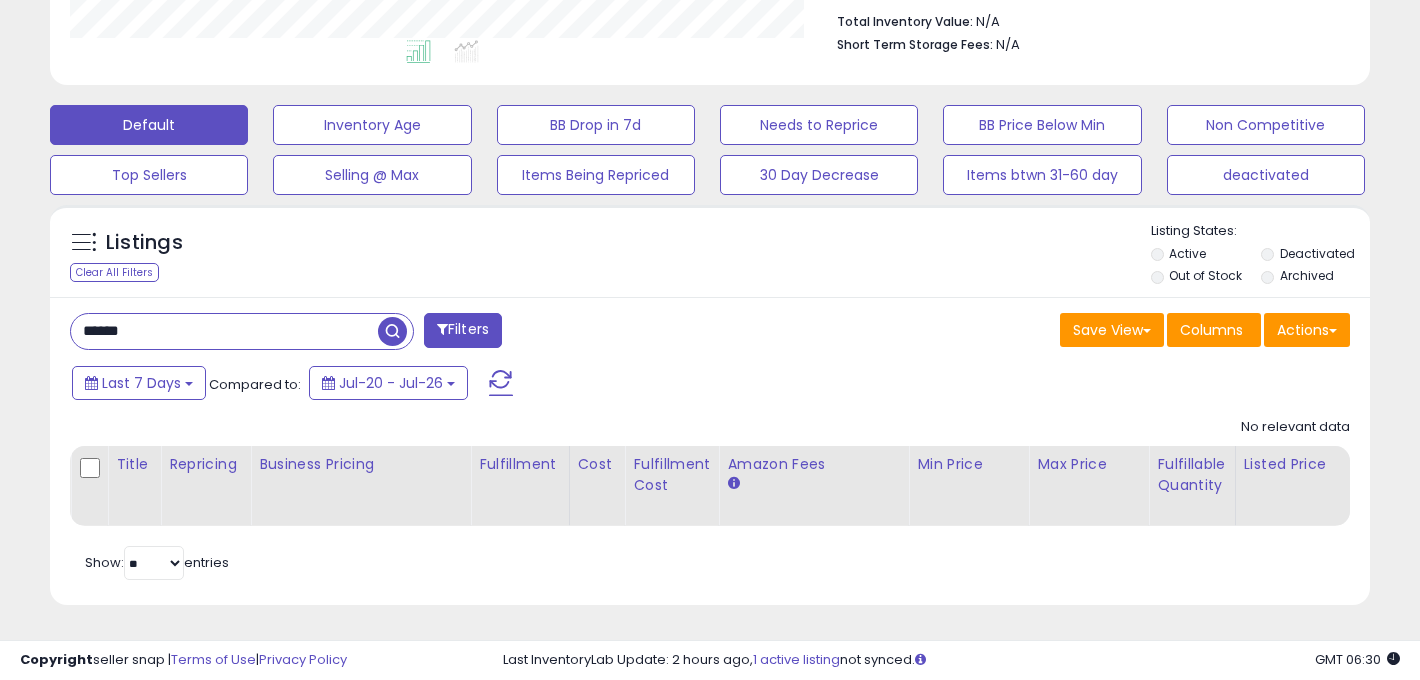 scroll, scrollTop: 221, scrollLeft: 0, axis: vertical 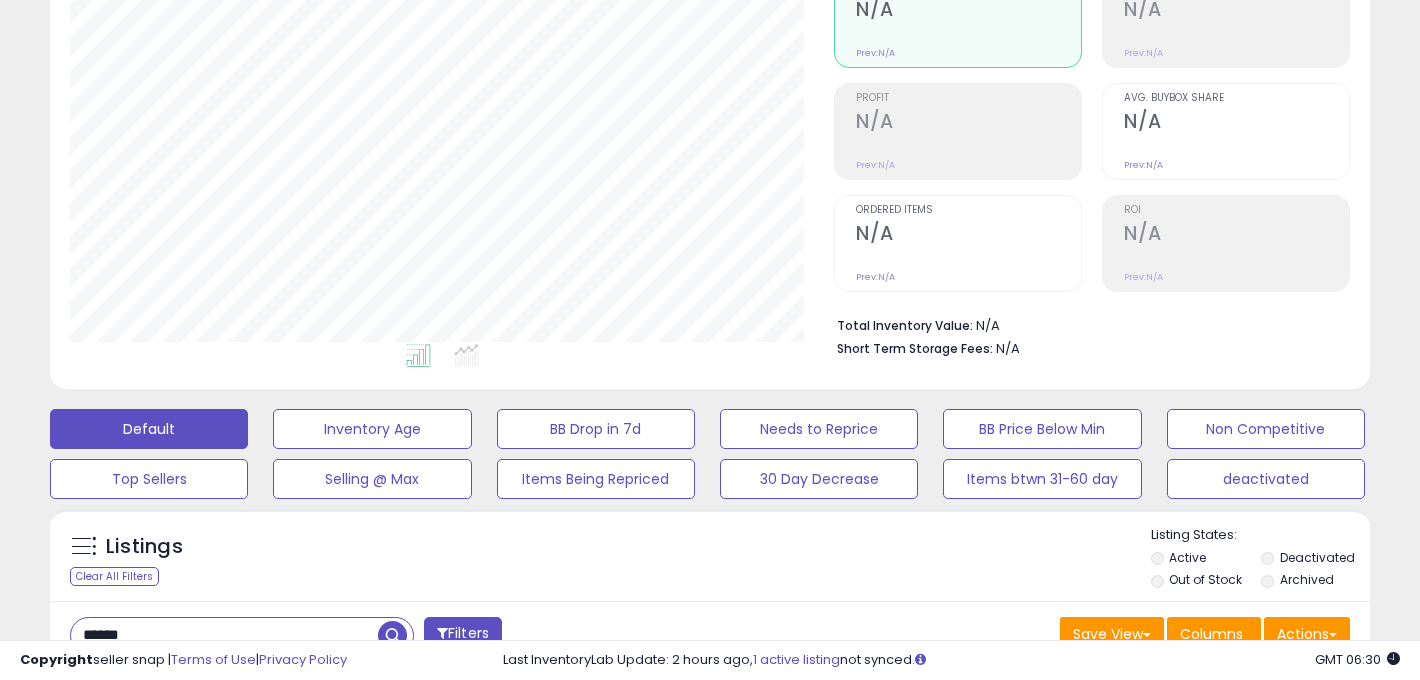 type on "******" 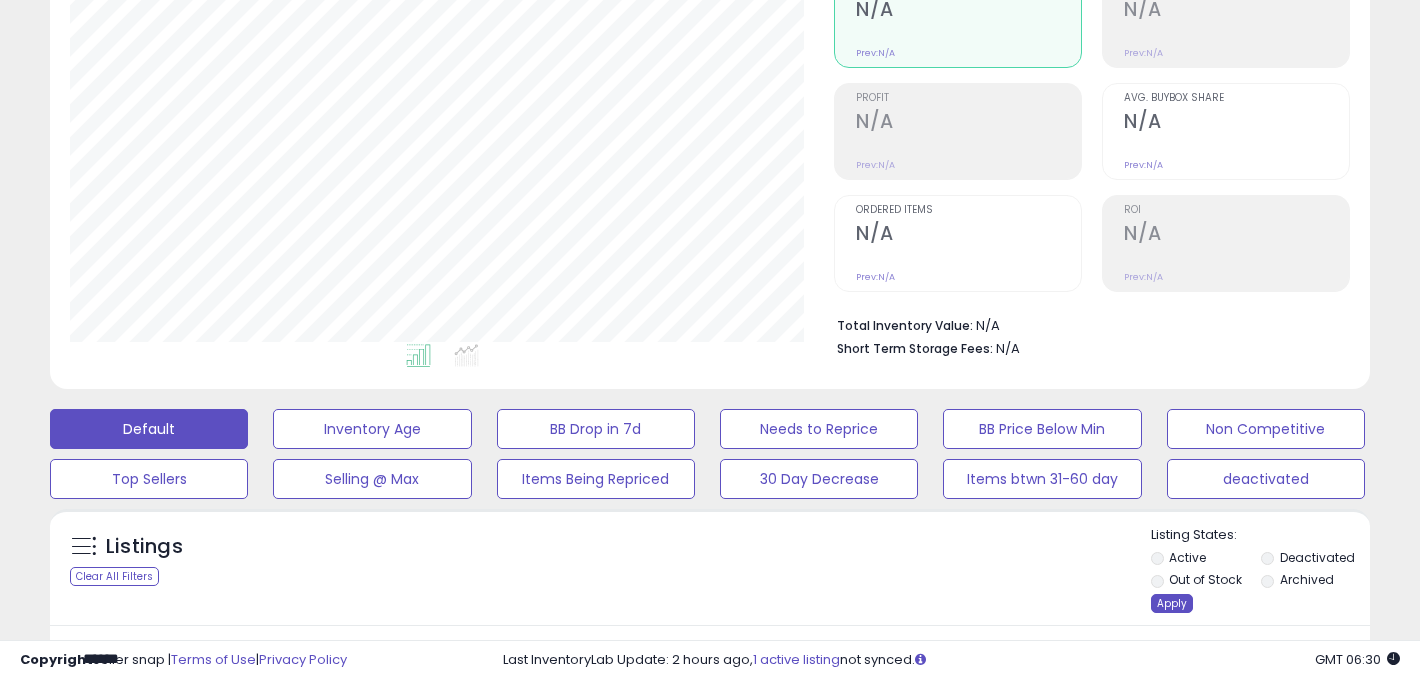 click on "Apply" at bounding box center [1172, 603] 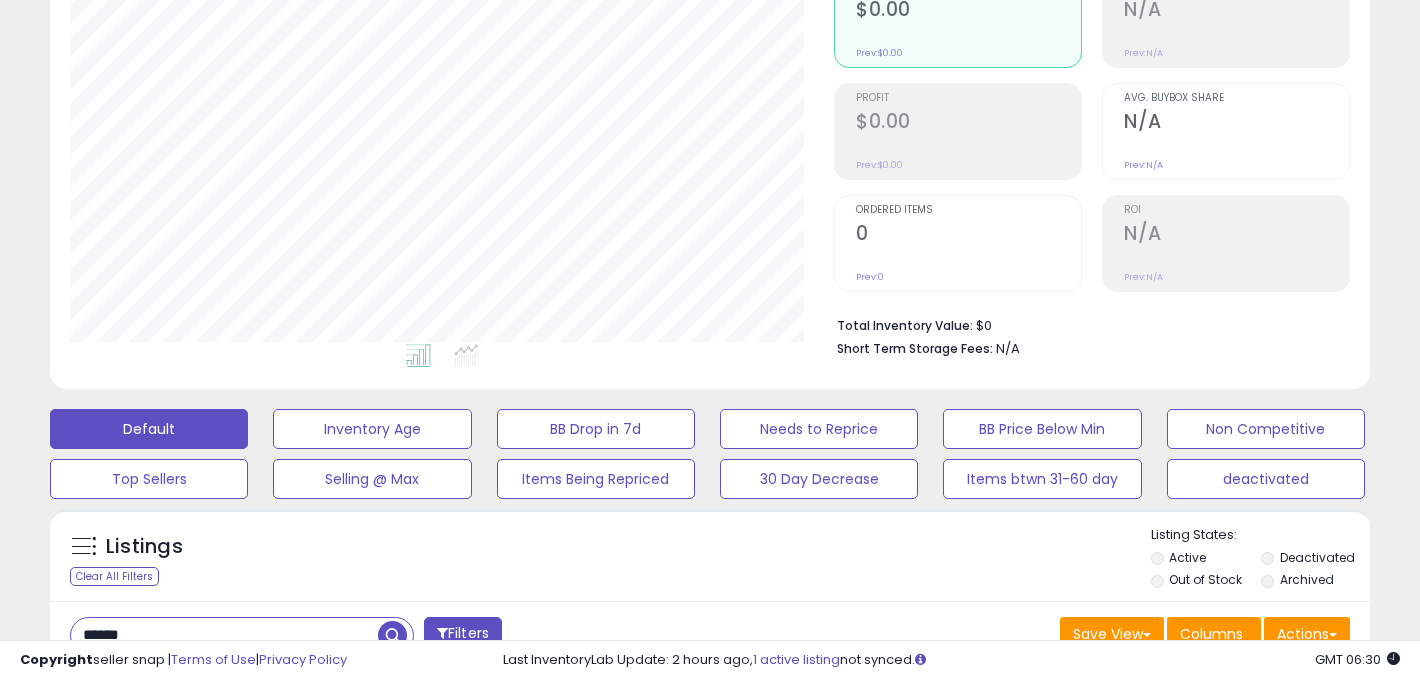 scroll, scrollTop: 245, scrollLeft: 0, axis: vertical 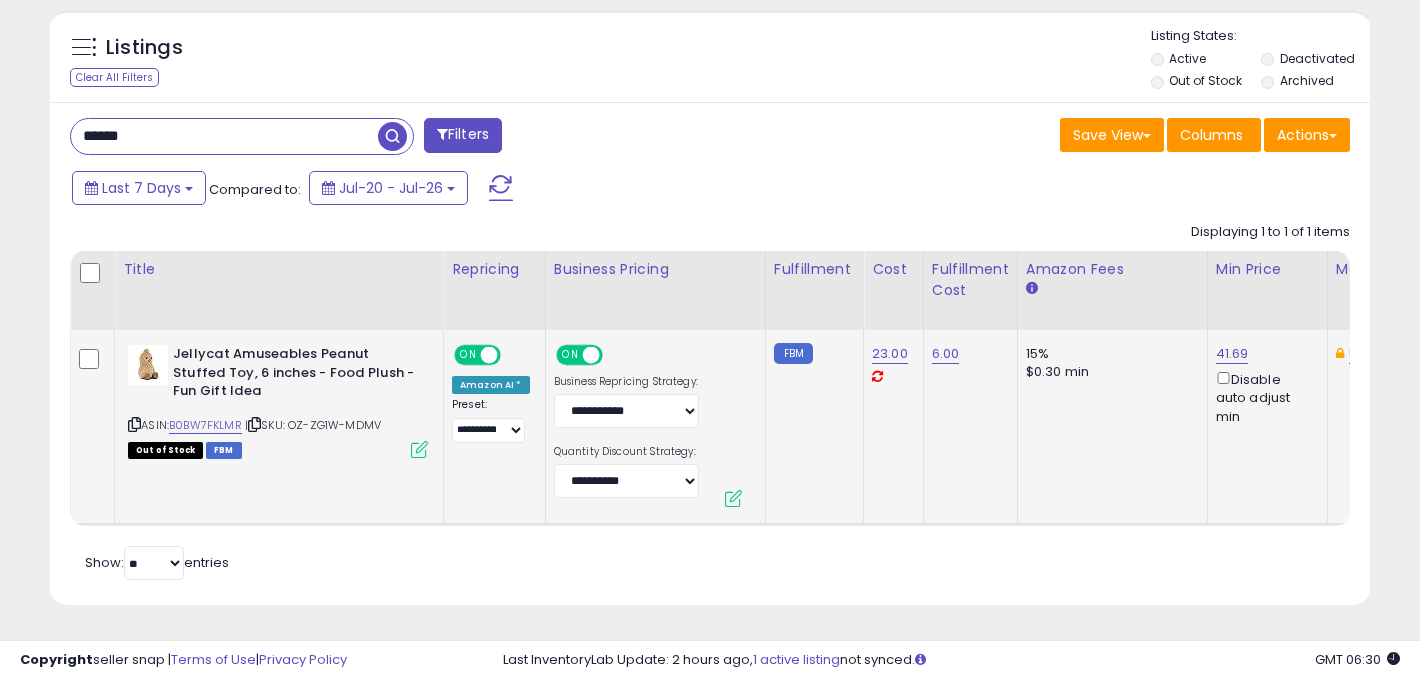 click at bounding box center [419, 449] 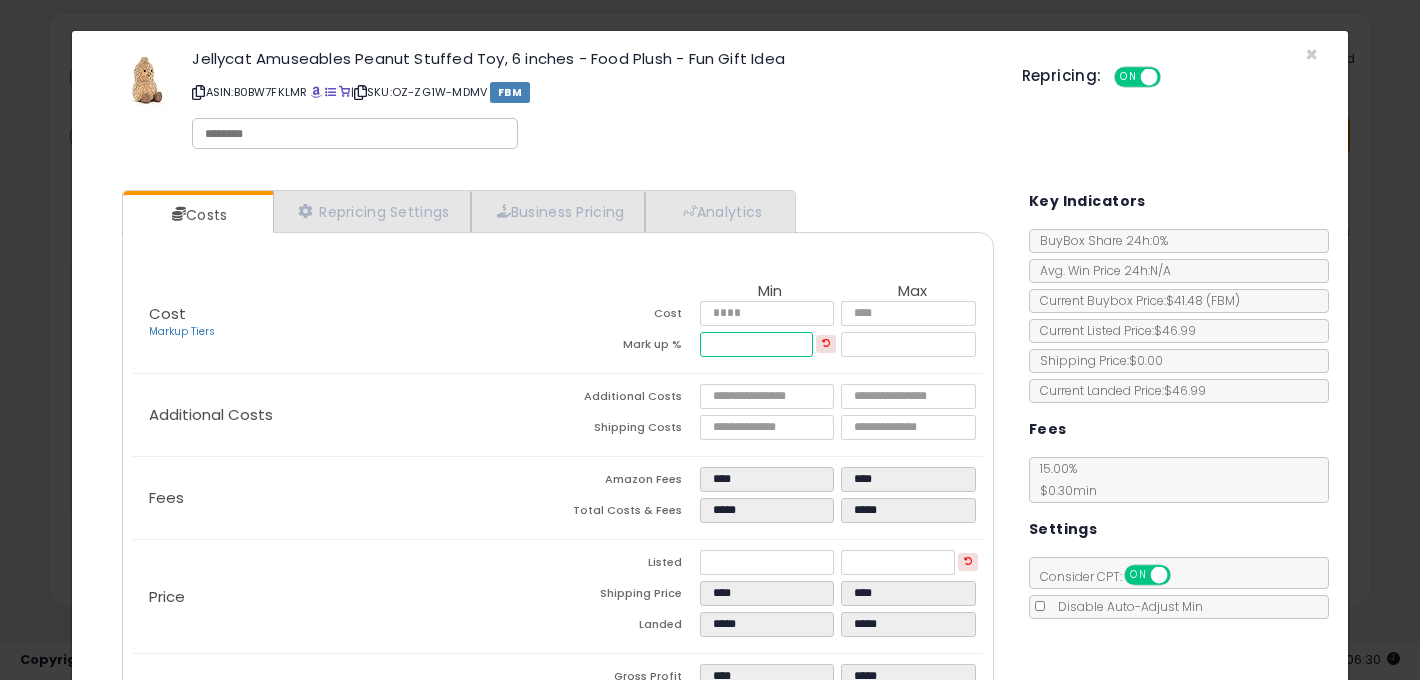 click on "*****" at bounding box center (756, 344) 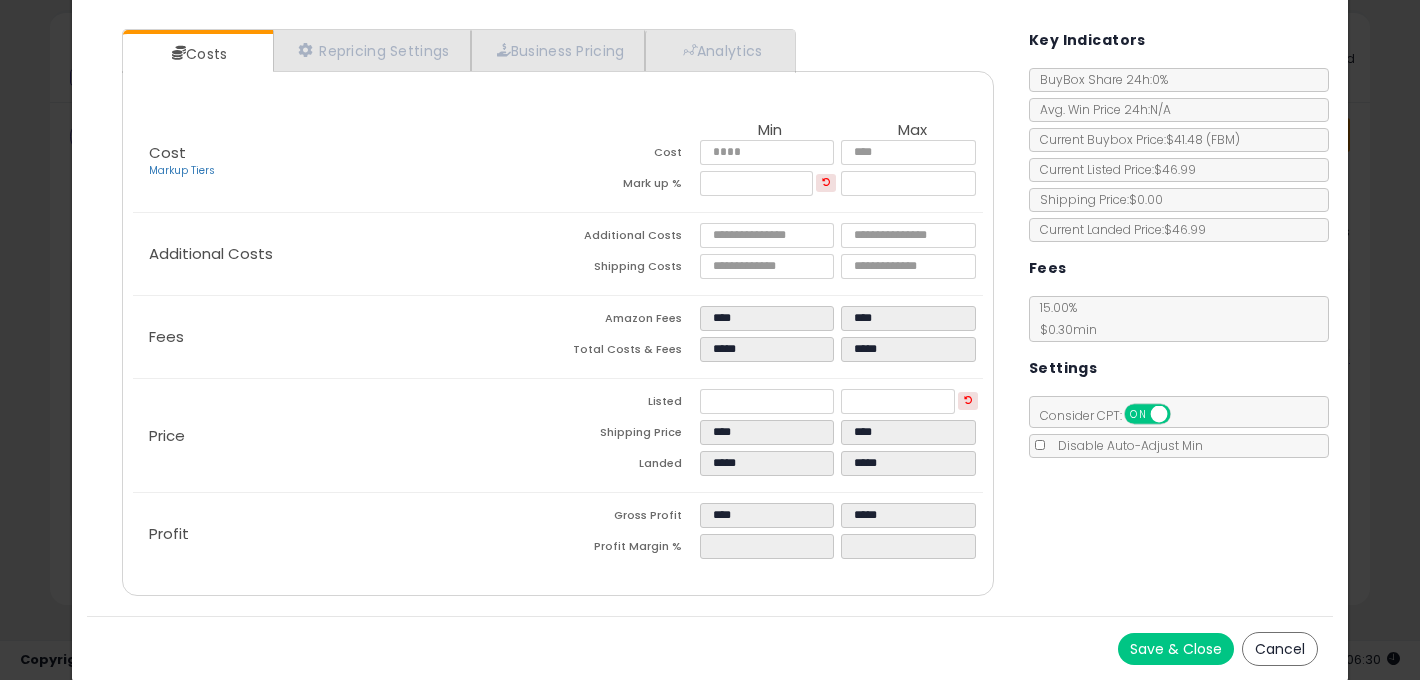 type on "*****" 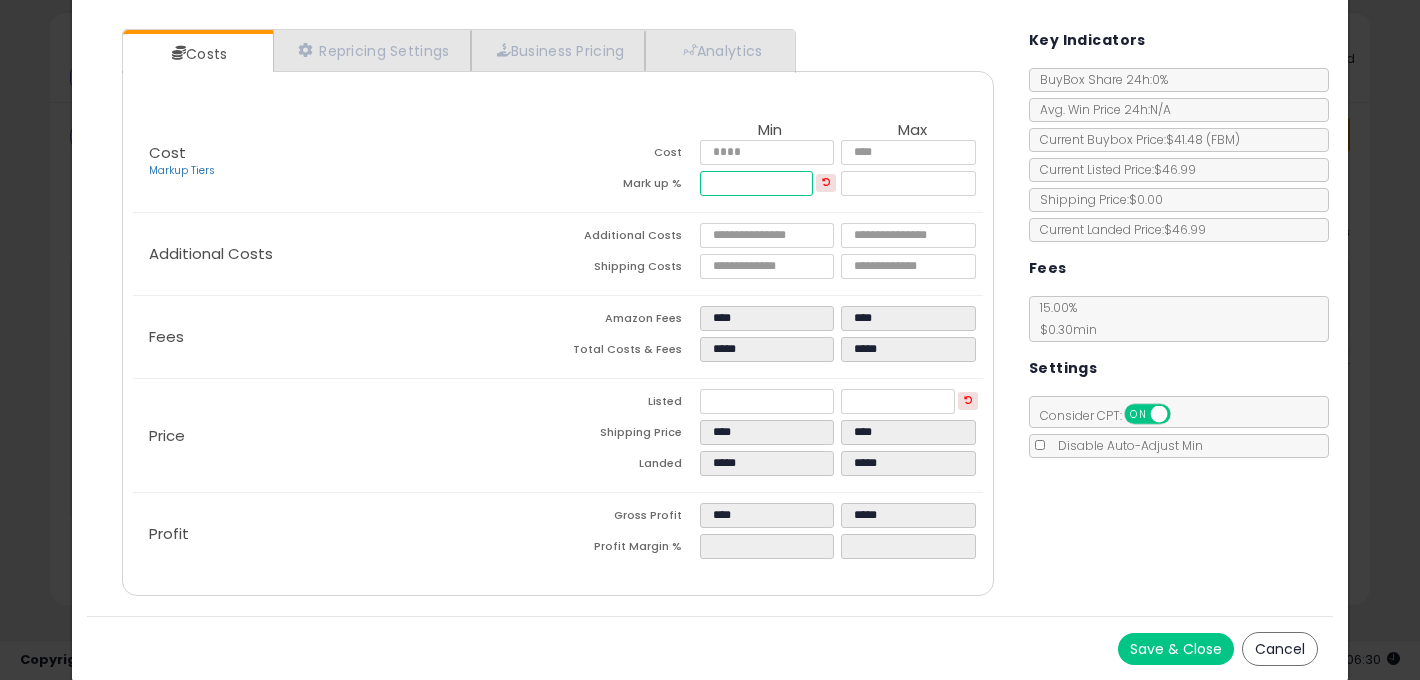 click on "*****" at bounding box center (756, 183) 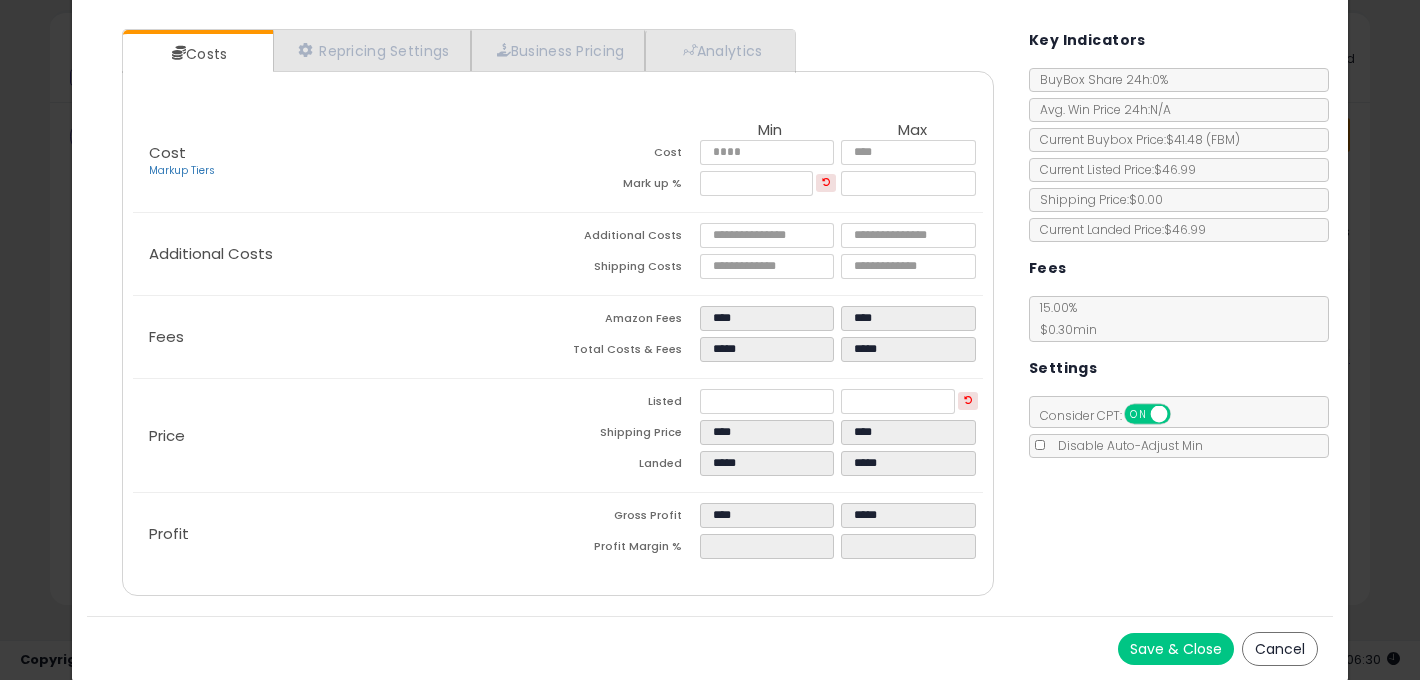 type on "*****" 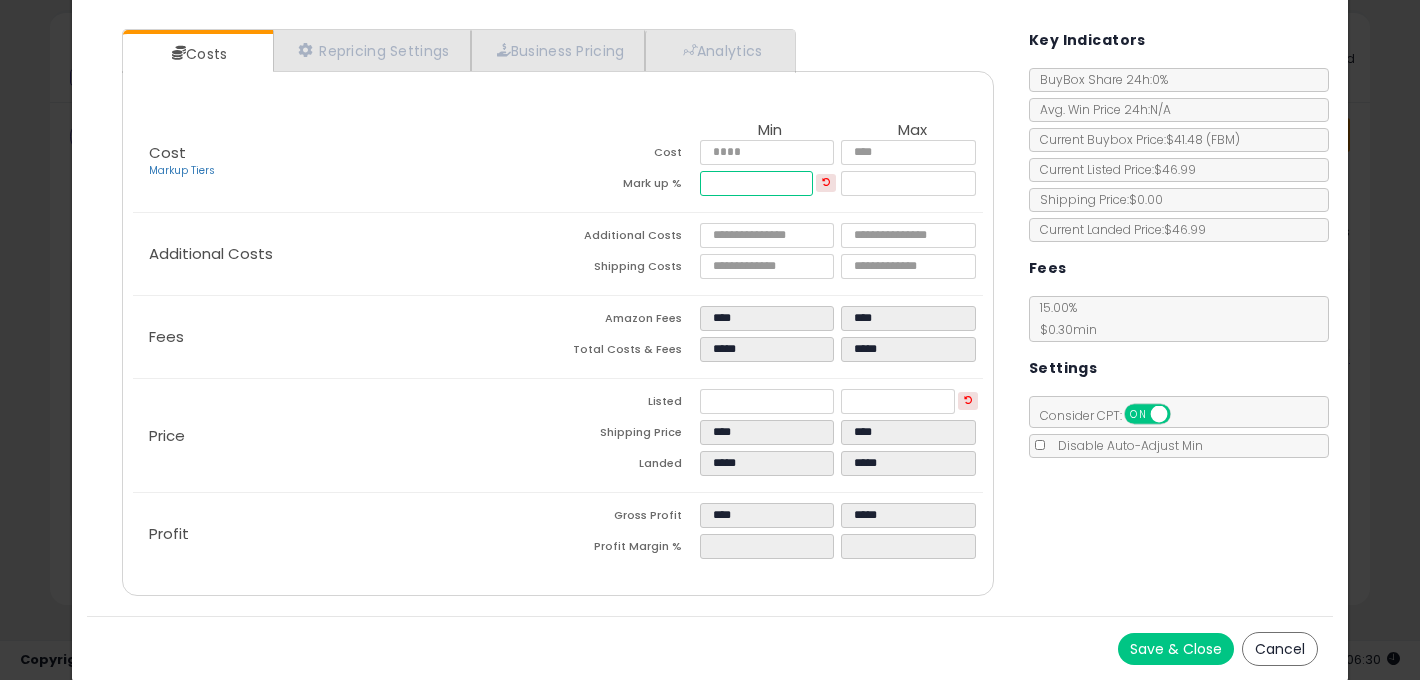 click on "*****" at bounding box center (756, 183) 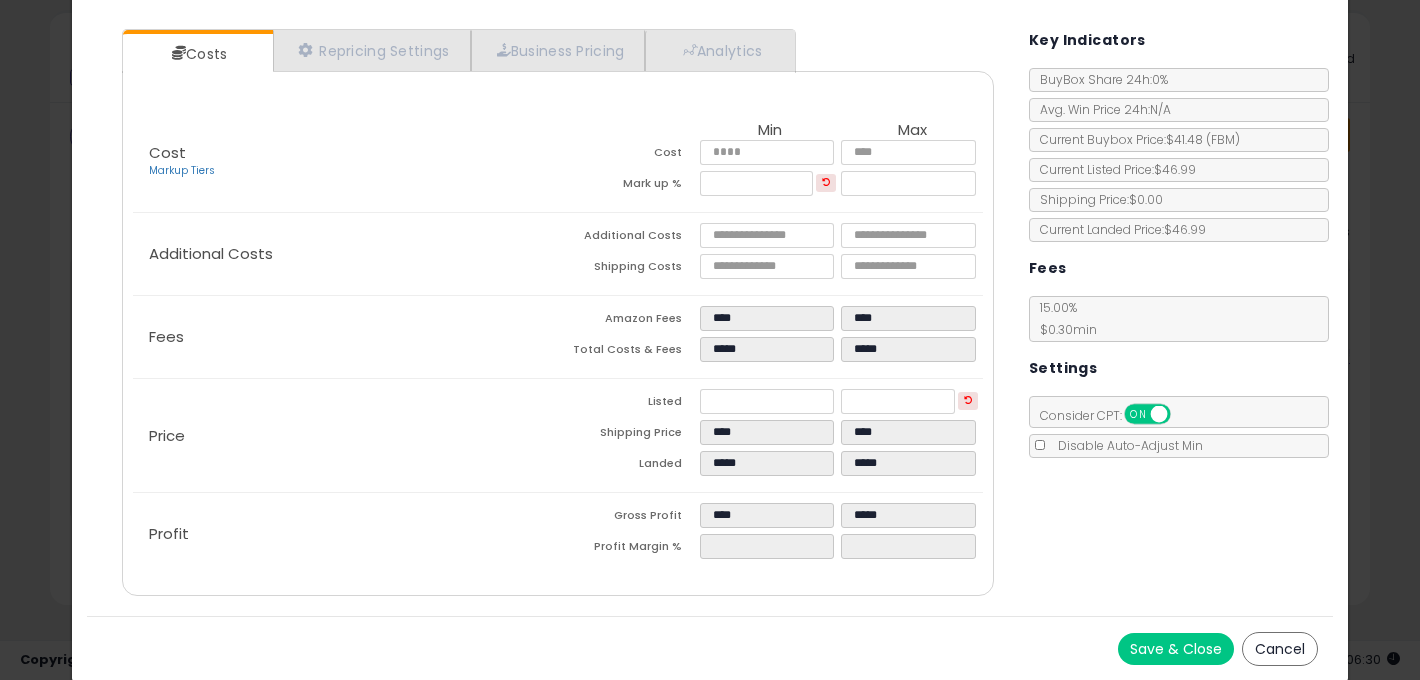 type on "*****" 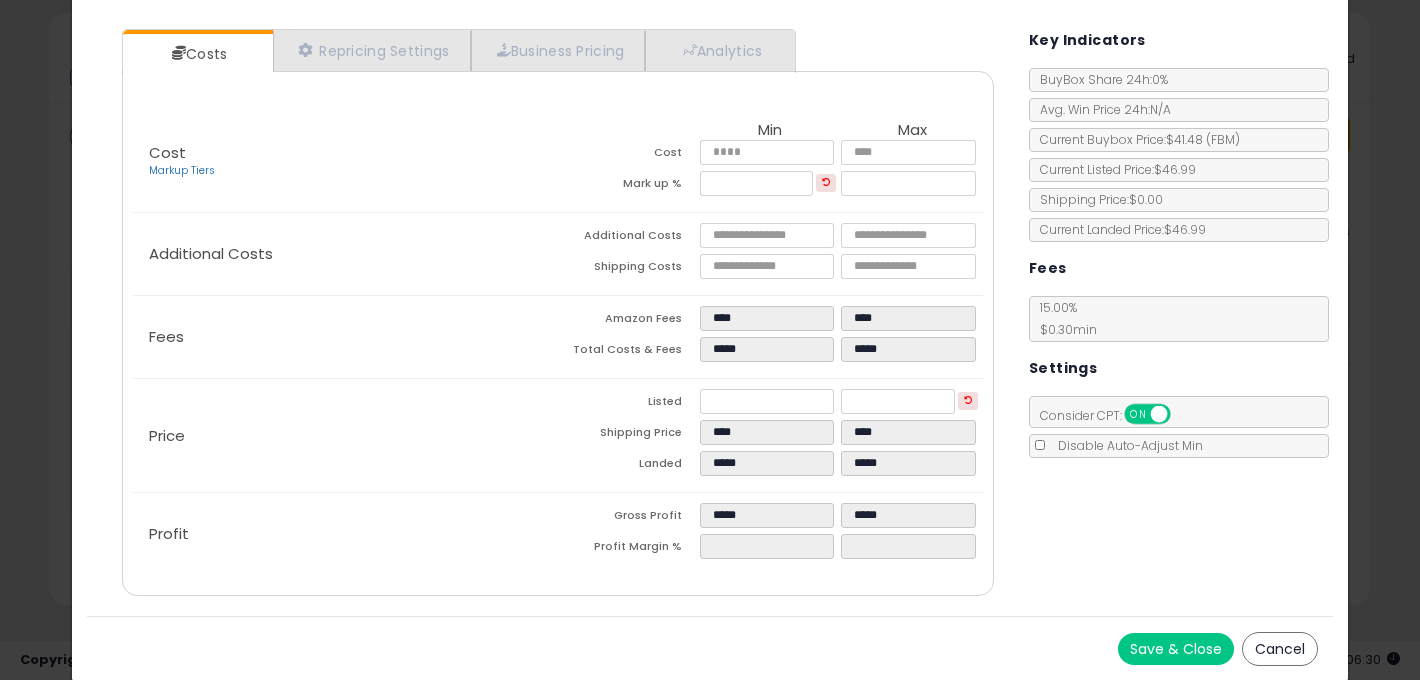 click on "Price
Listed
*****
*****
Shipping Price
****
****
Landed
*****
*****" 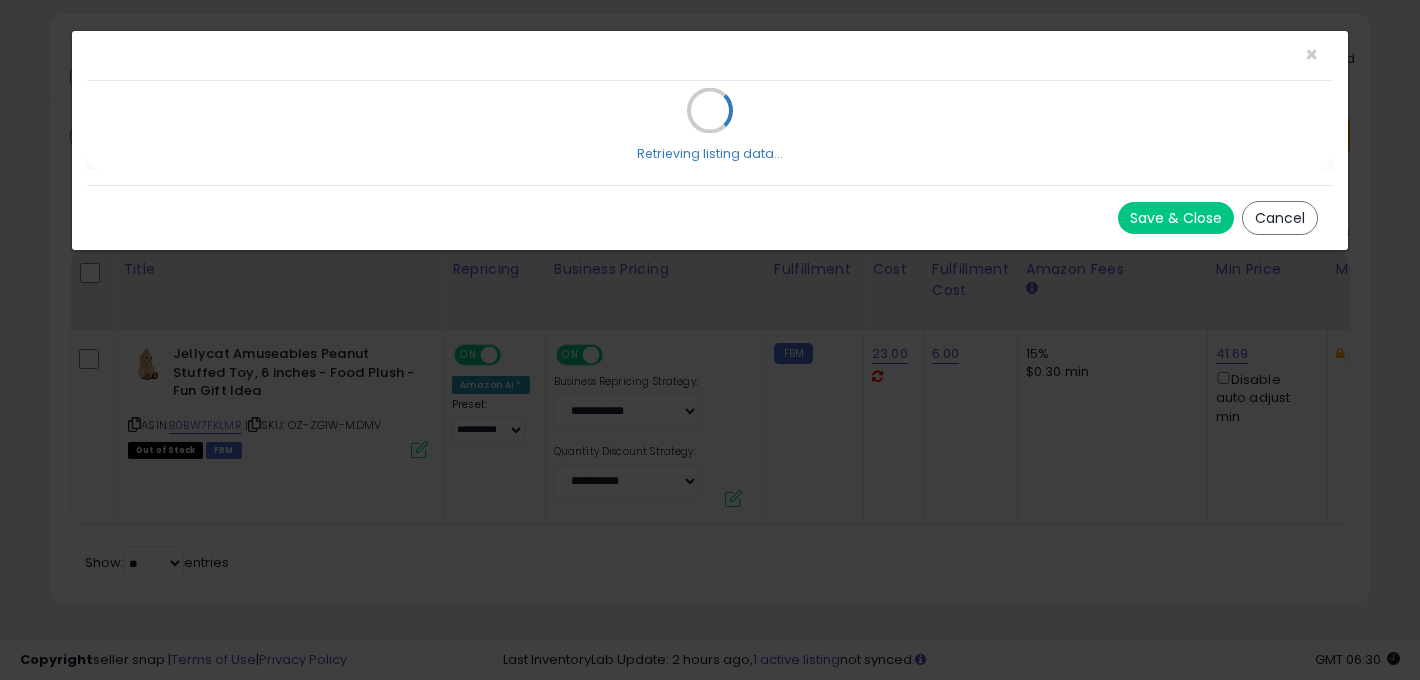 scroll, scrollTop: 0, scrollLeft: 0, axis: both 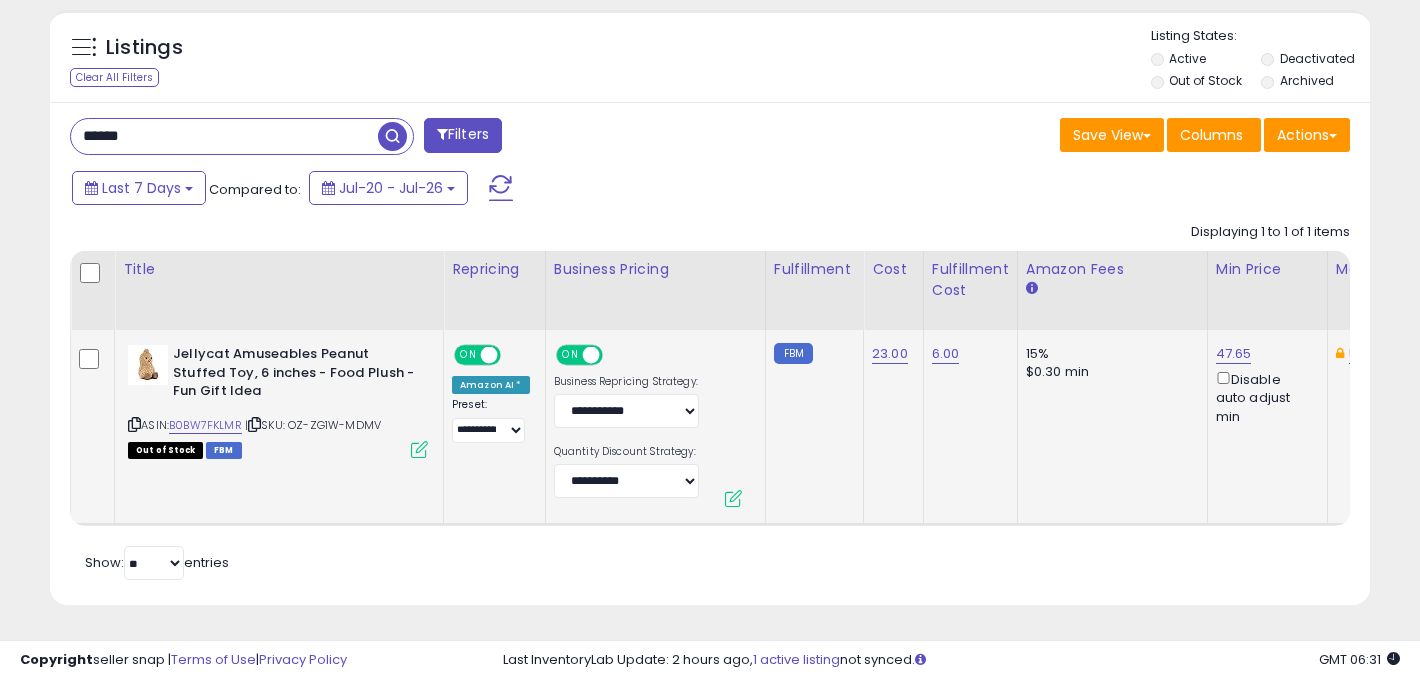 click at bounding box center [419, 449] 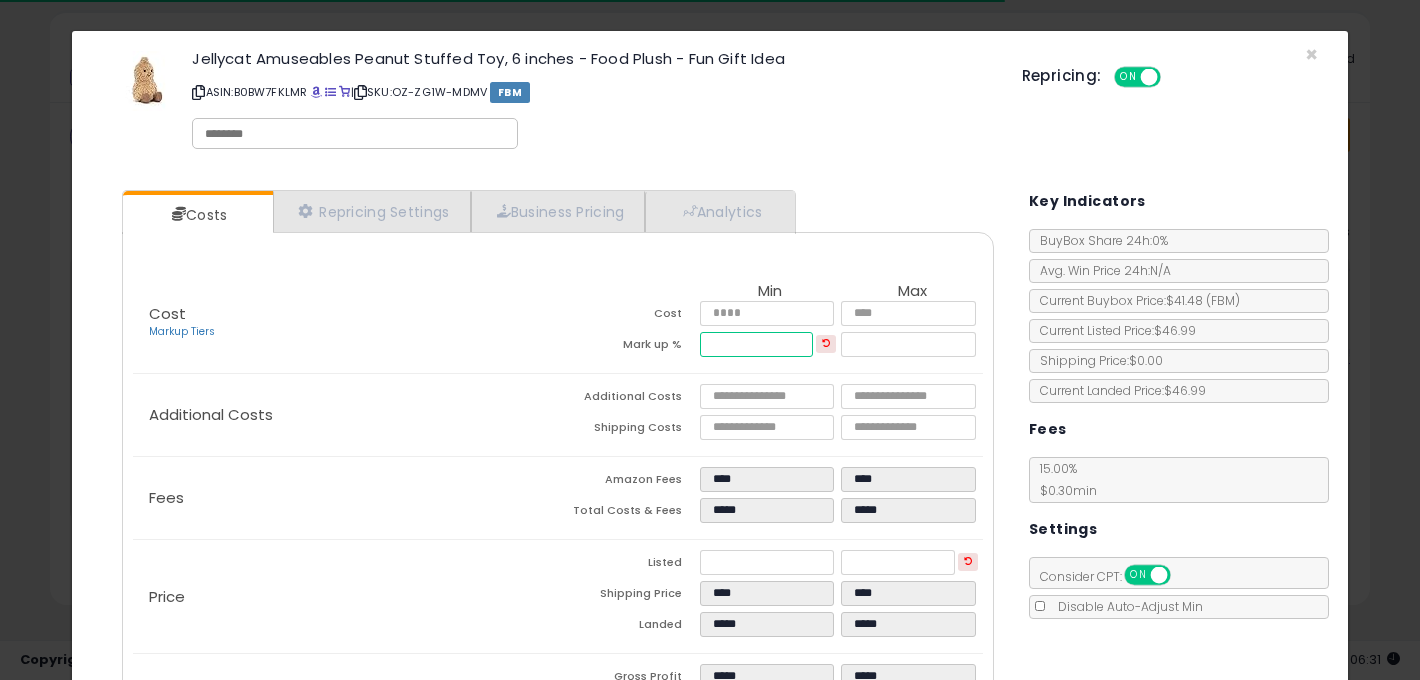 click on "*****" at bounding box center [756, 344] 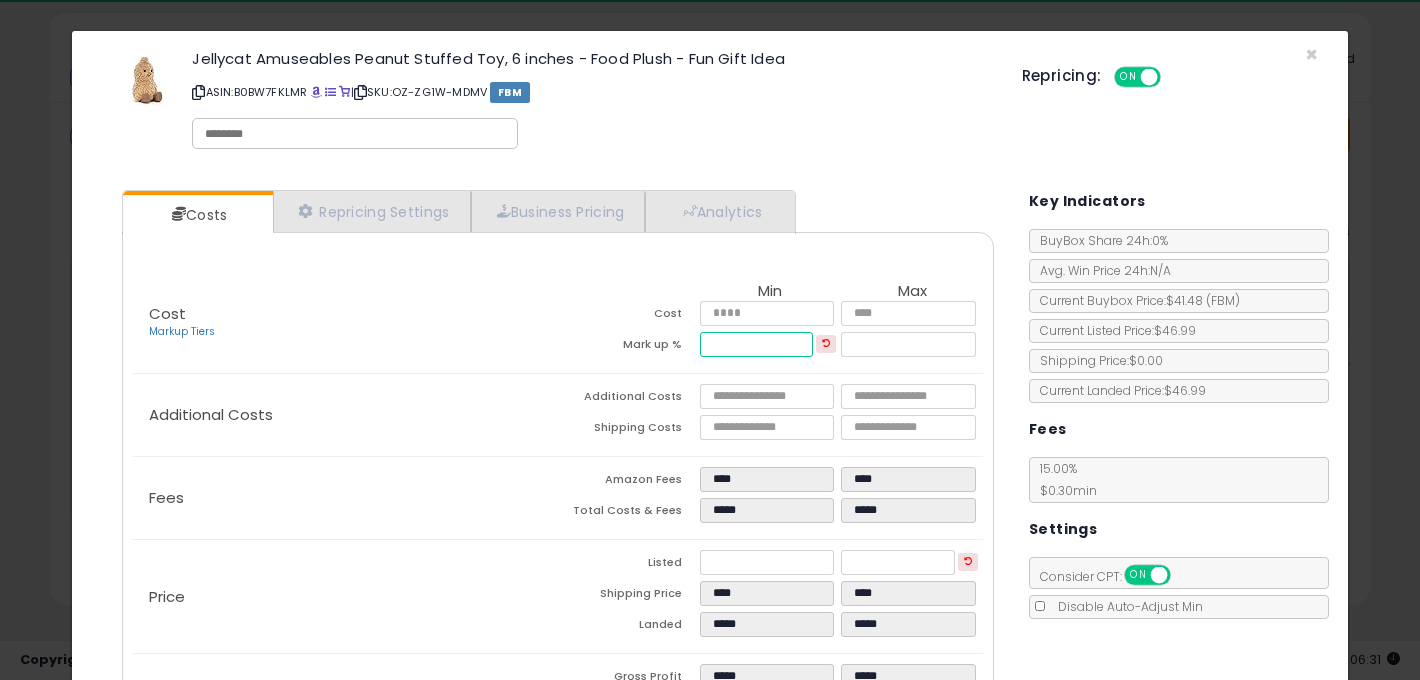 click on "*****" at bounding box center (756, 344) 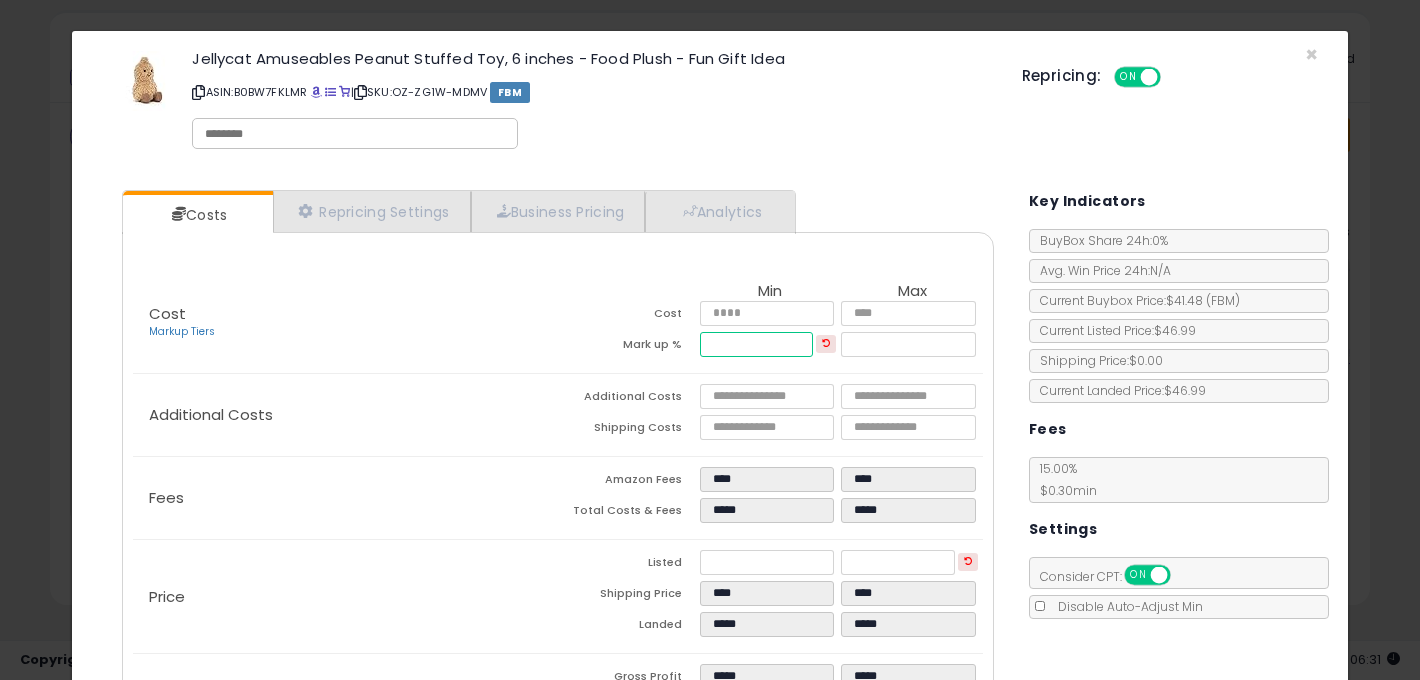 click on "*****" at bounding box center [756, 344] 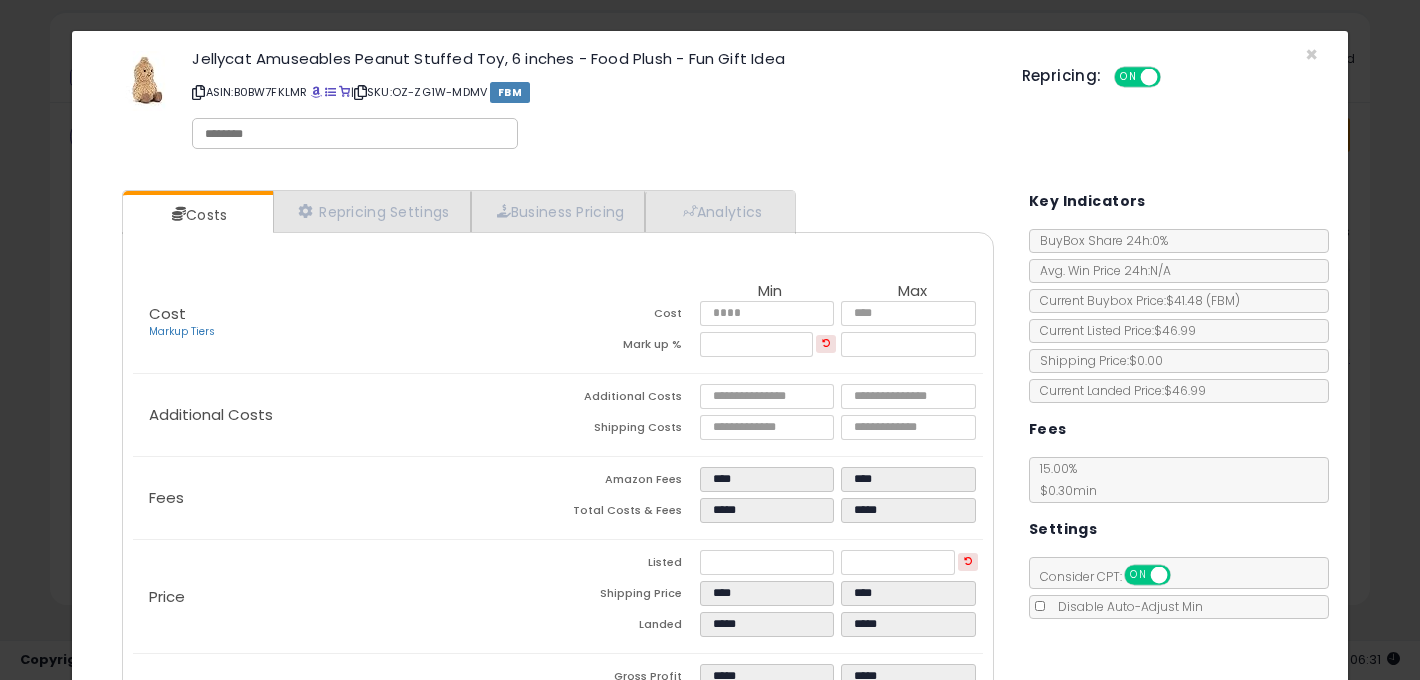 click on "Fees" at bounding box center (345, 498) 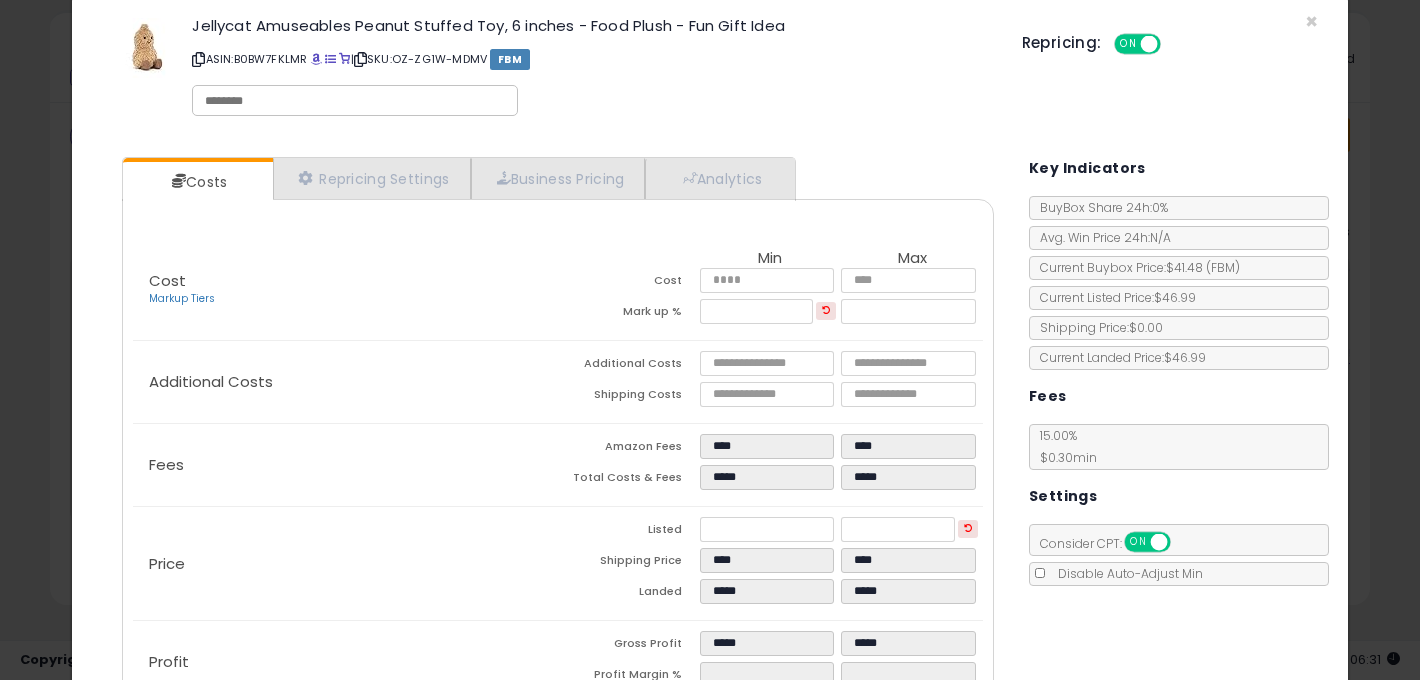 scroll, scrollTop: 69, scrollLeft: 0, axis: vertical 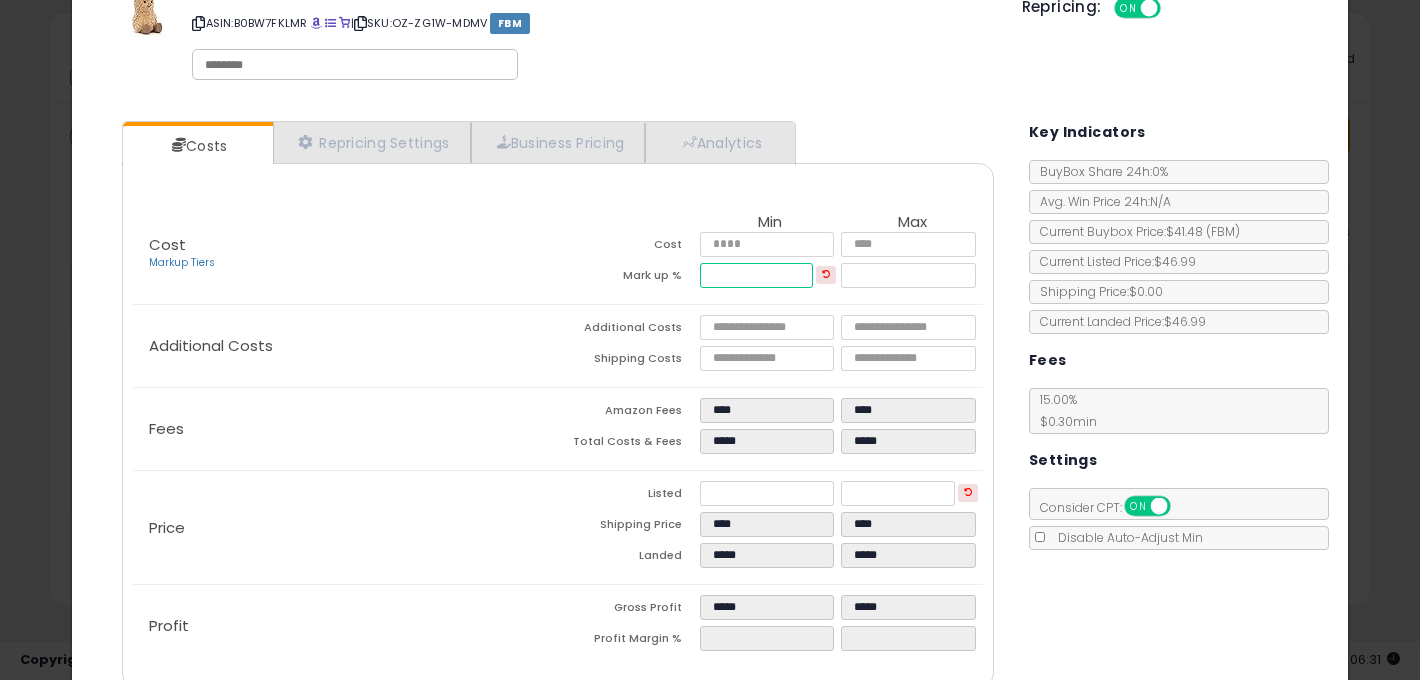 click on "*****" at bounding box center [756, 275] 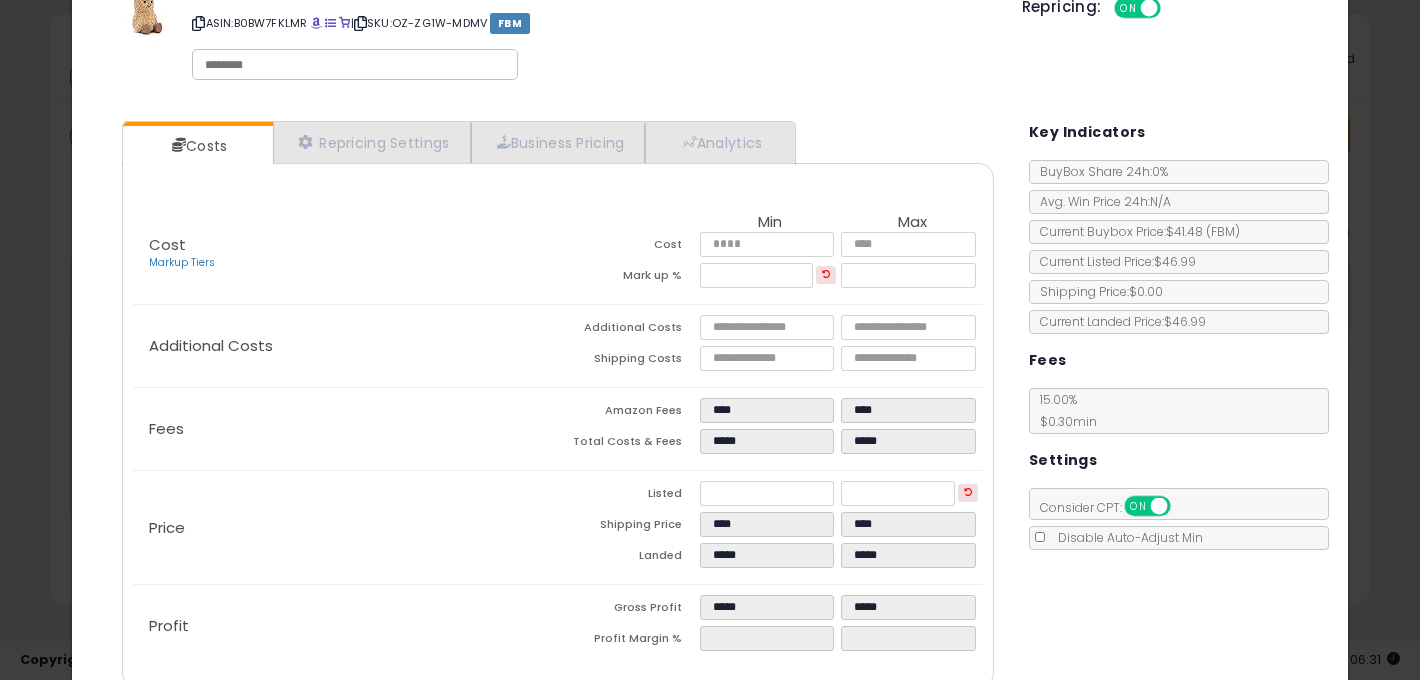 type on "*****" 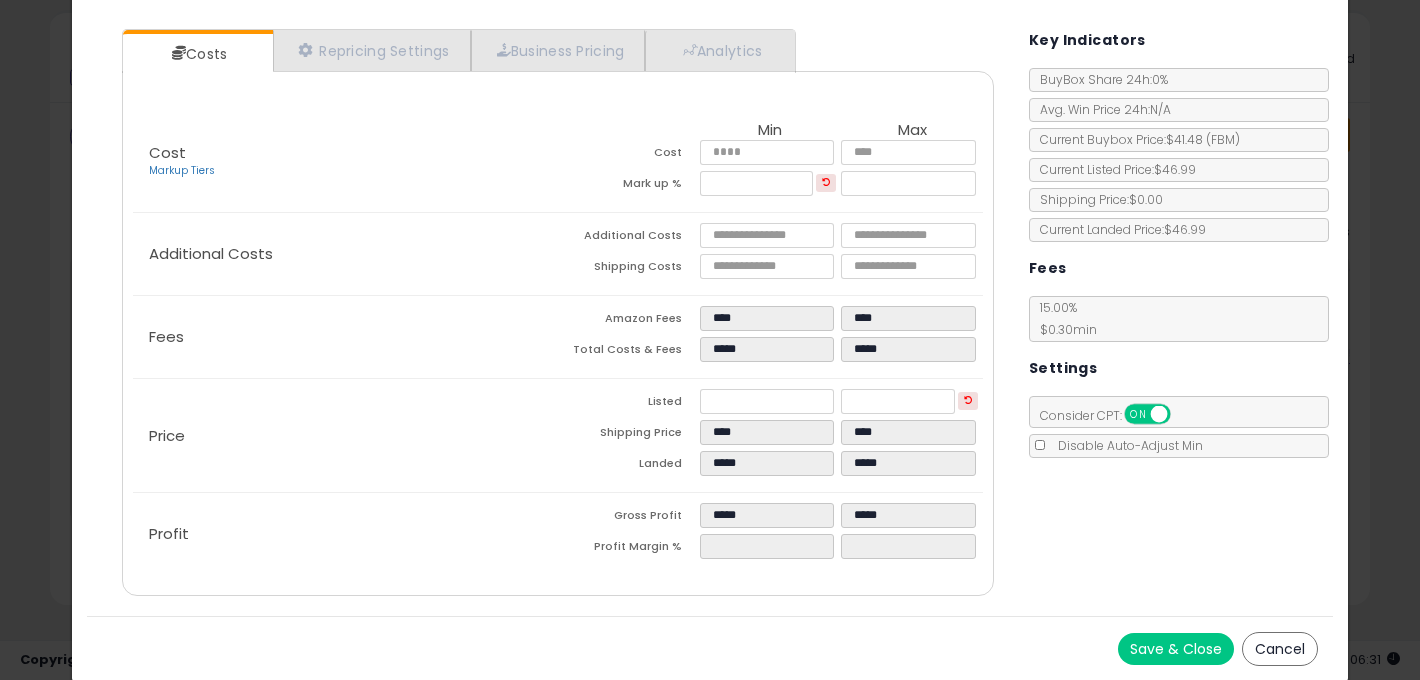 click on "Save & Close" at bounding box center [1176, 649] 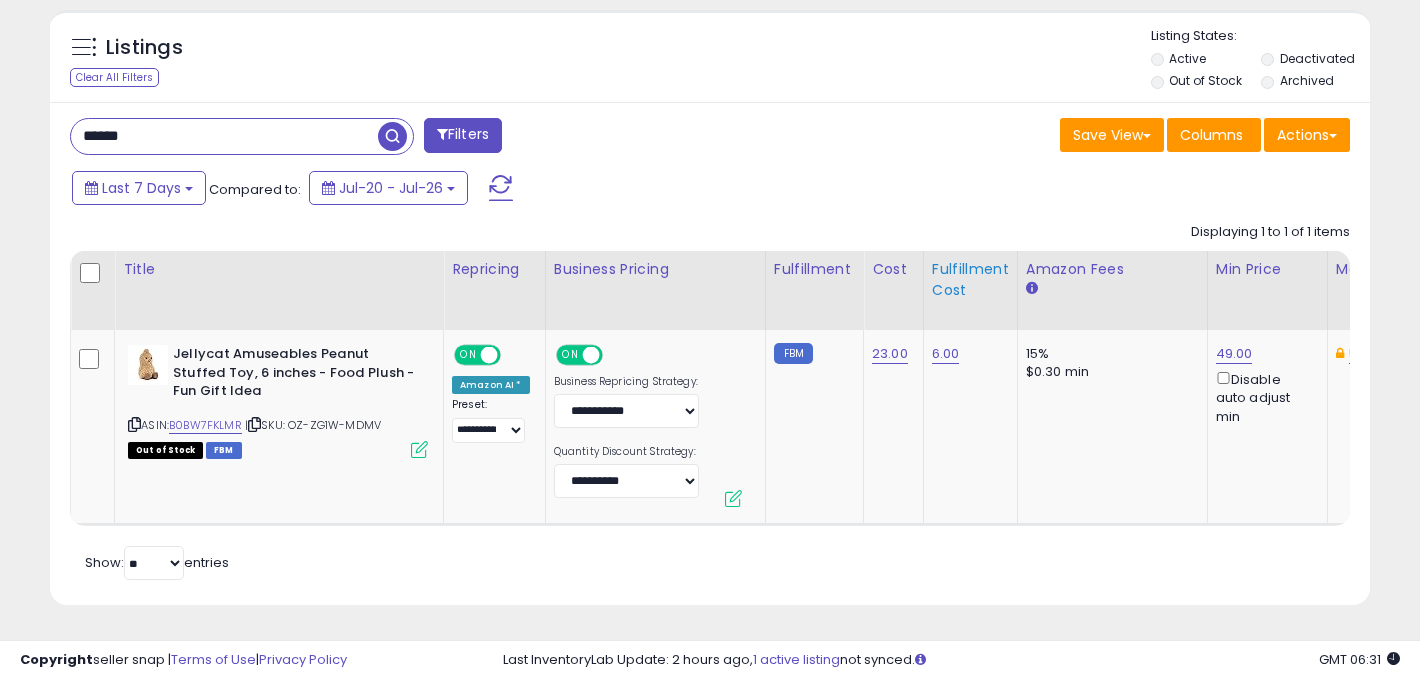 scroll, scrollTop: 0, scrollLeft: 168, axis: horizontal 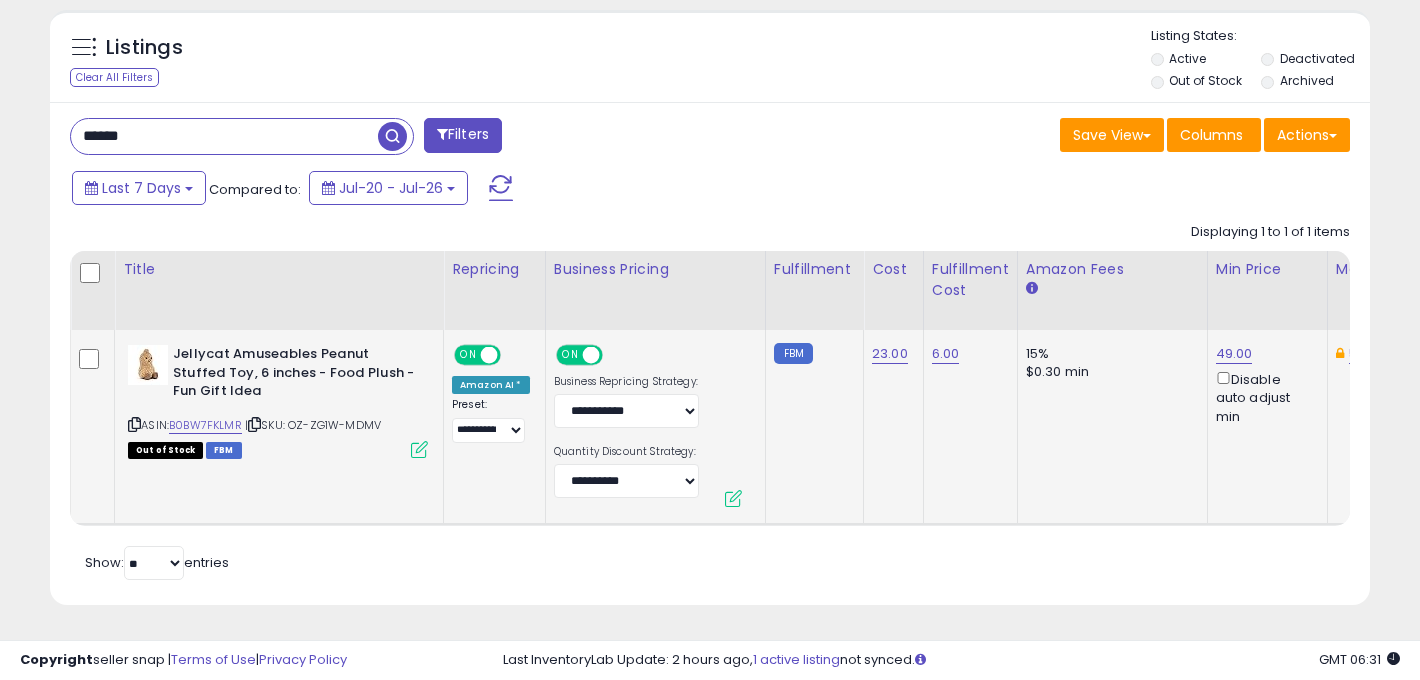 click at bounding box center [419, 449] 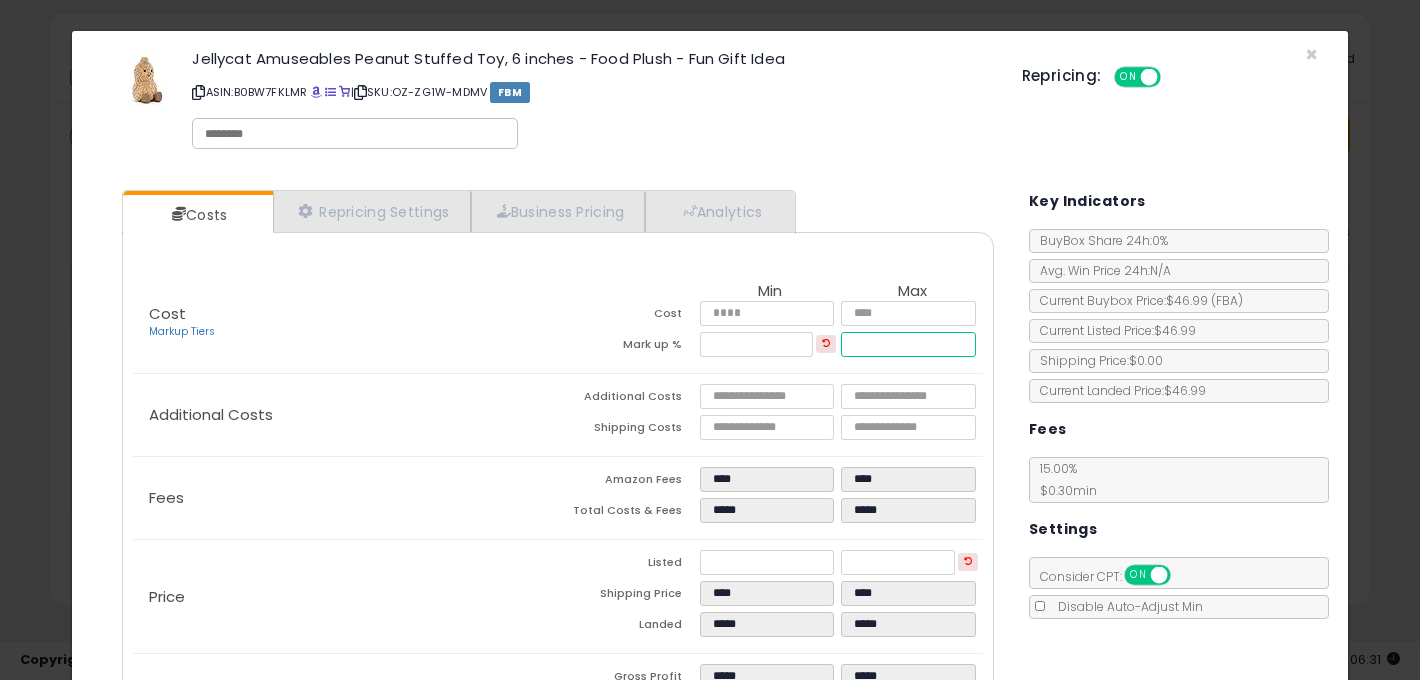 click on "*****" at bounding box center (908, 344) 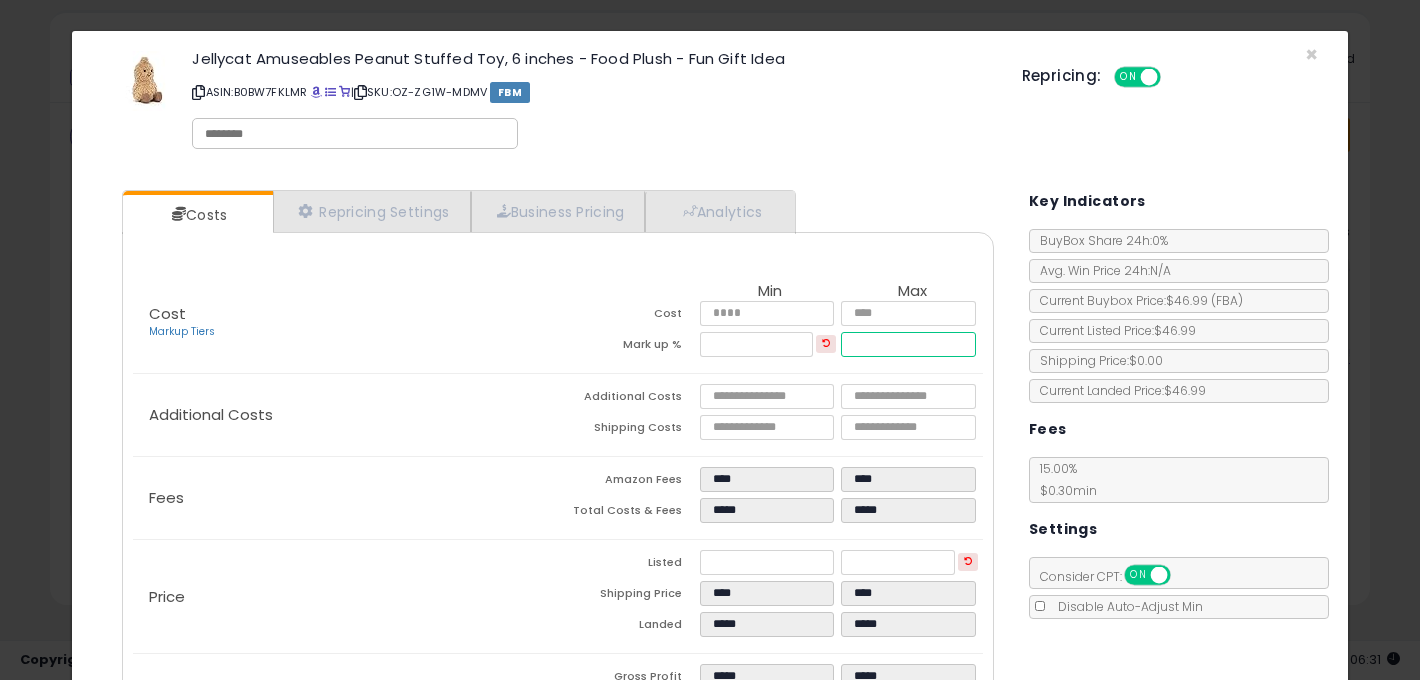 scroll, scrollTop: 161, scrollLeft: 0, axis: vertical 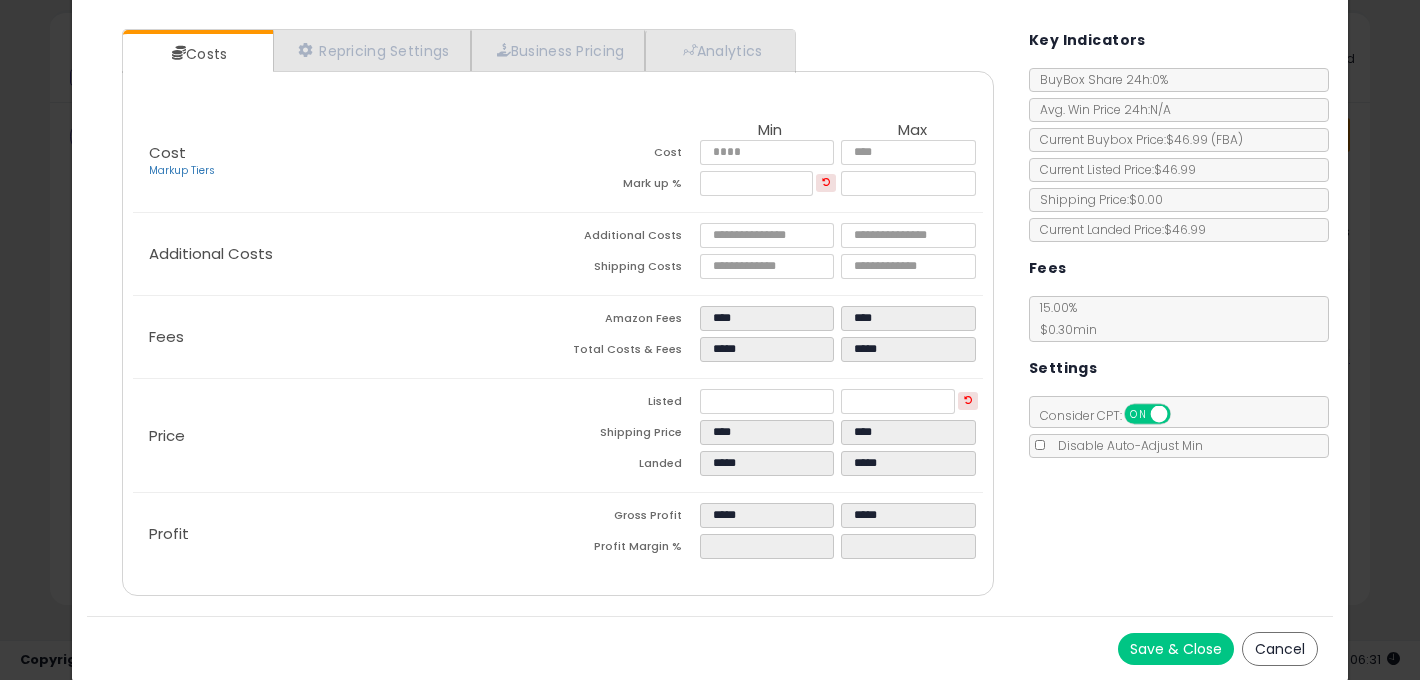 type on "*****" 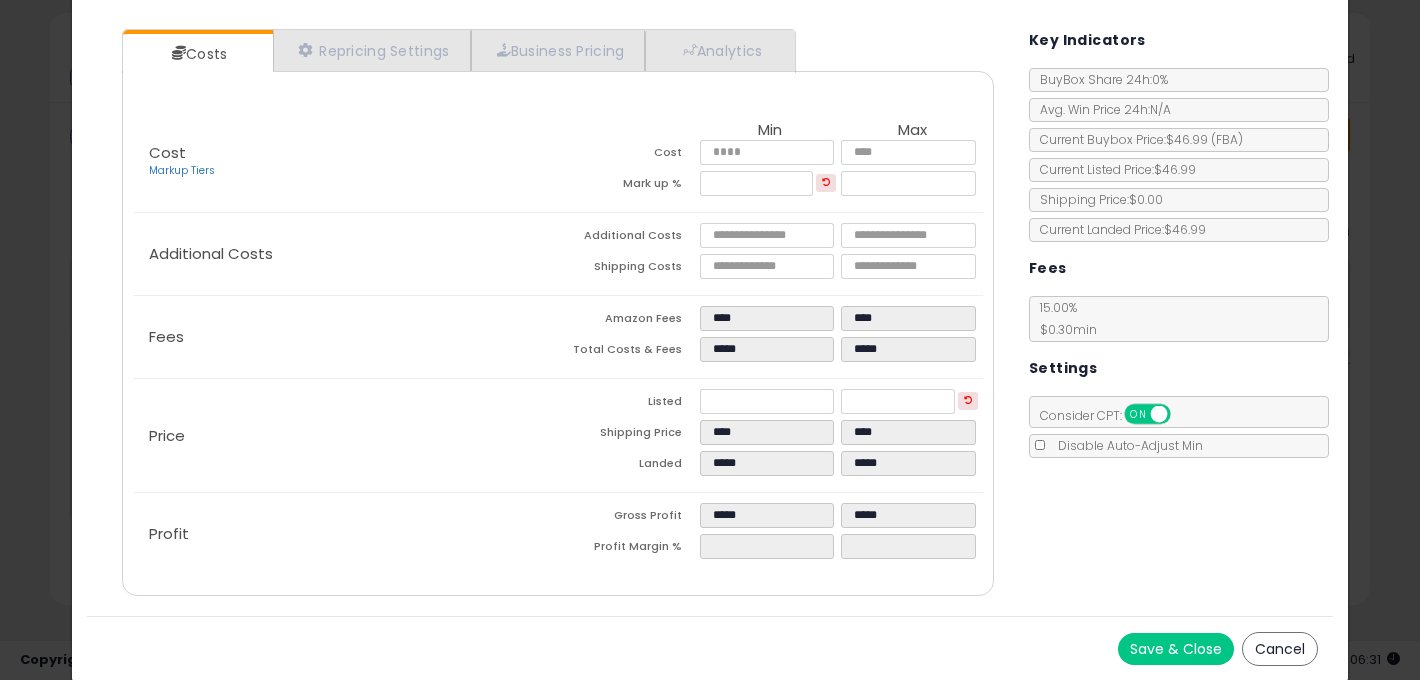 click on "Save & Close" at bounding box center (1176, 649) 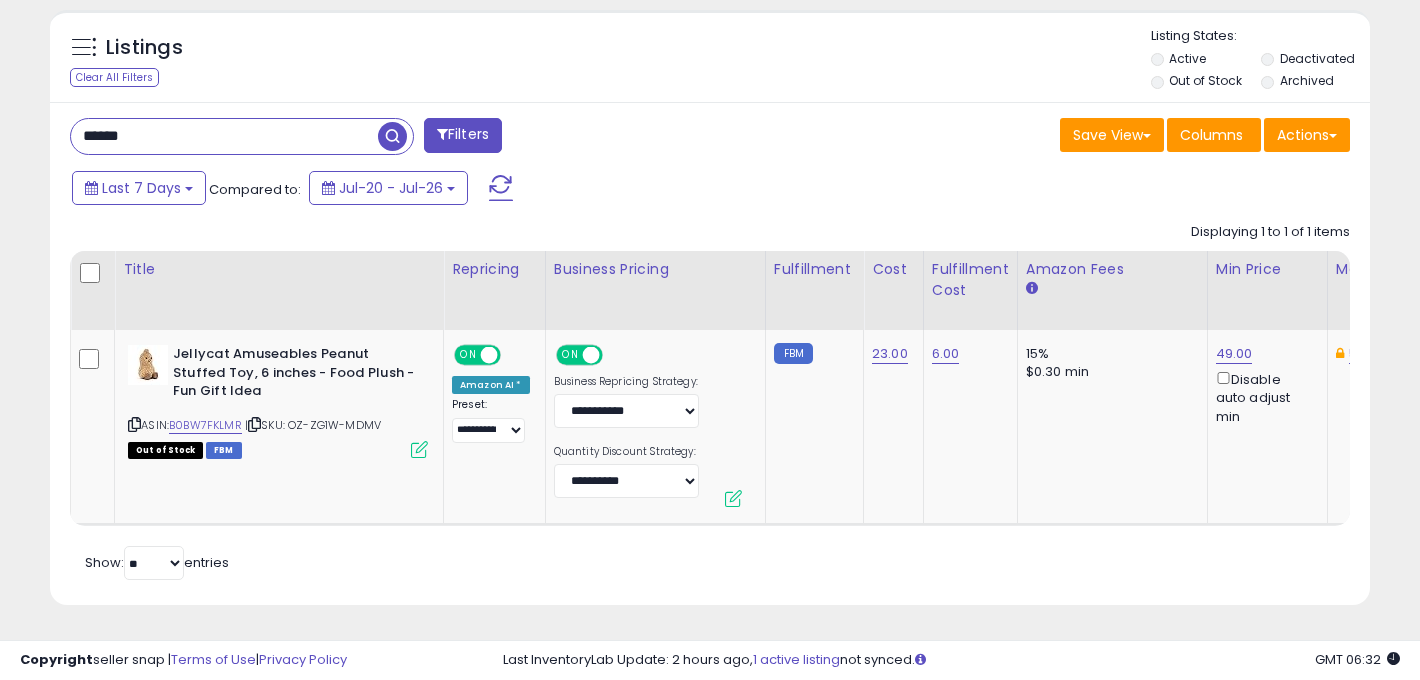 click on "******" at bounding box center [224, 136] 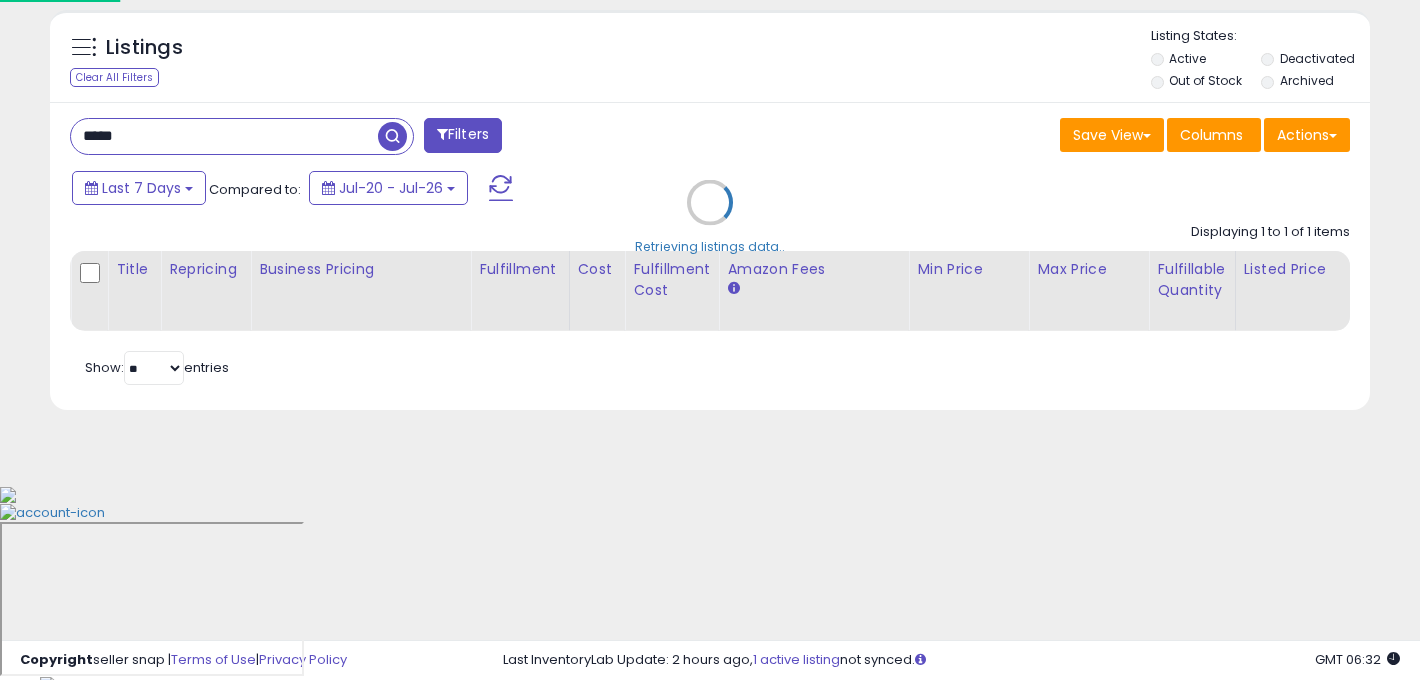 scroll, scrollTop: 525, scrollLeft: 0, axis: vertical 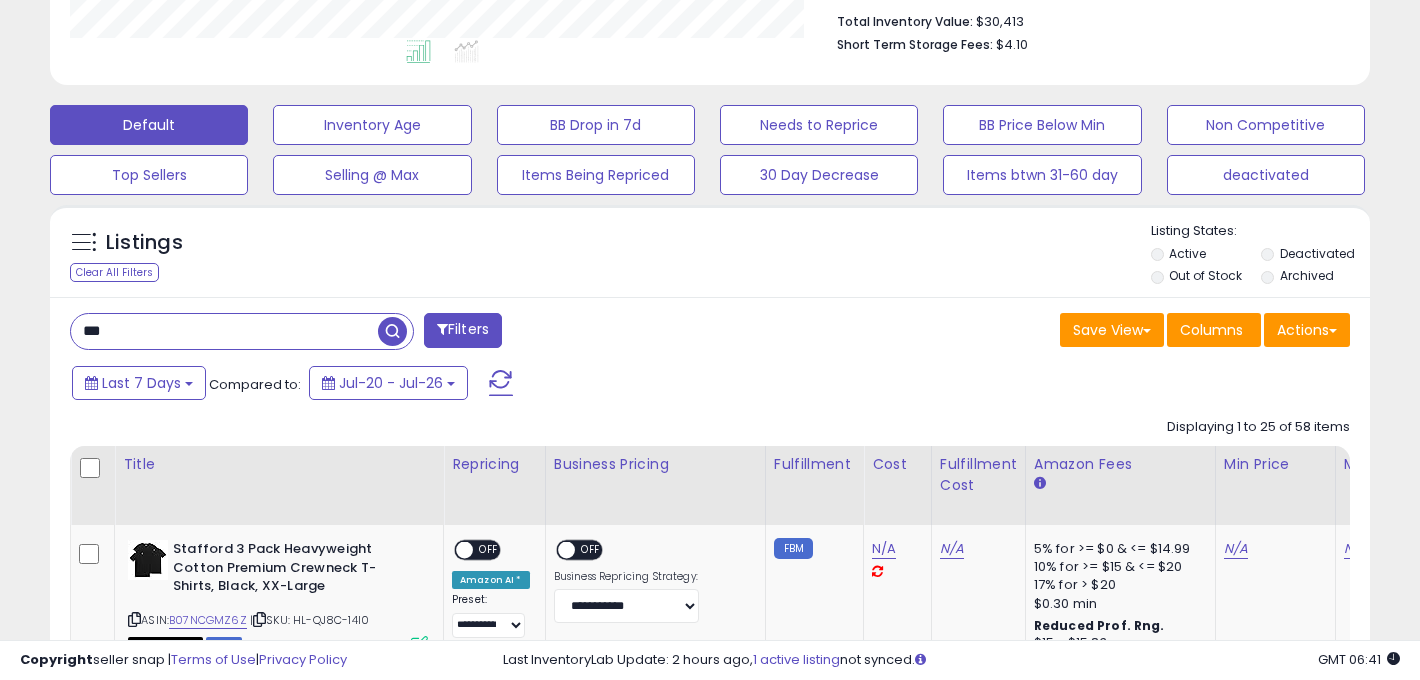 click on "***" at bounding box center [224, 331] 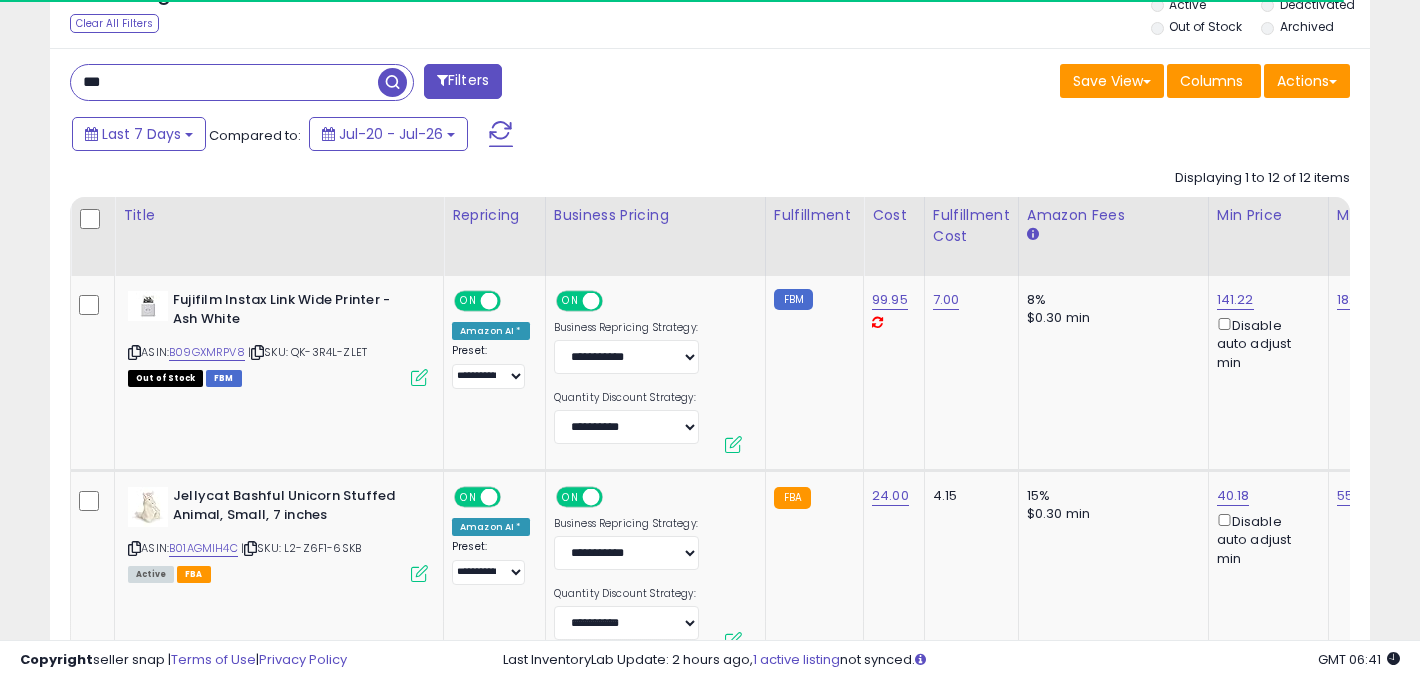 scroll, scrollTop: 775, scrollLeft: 0, axis: vertical 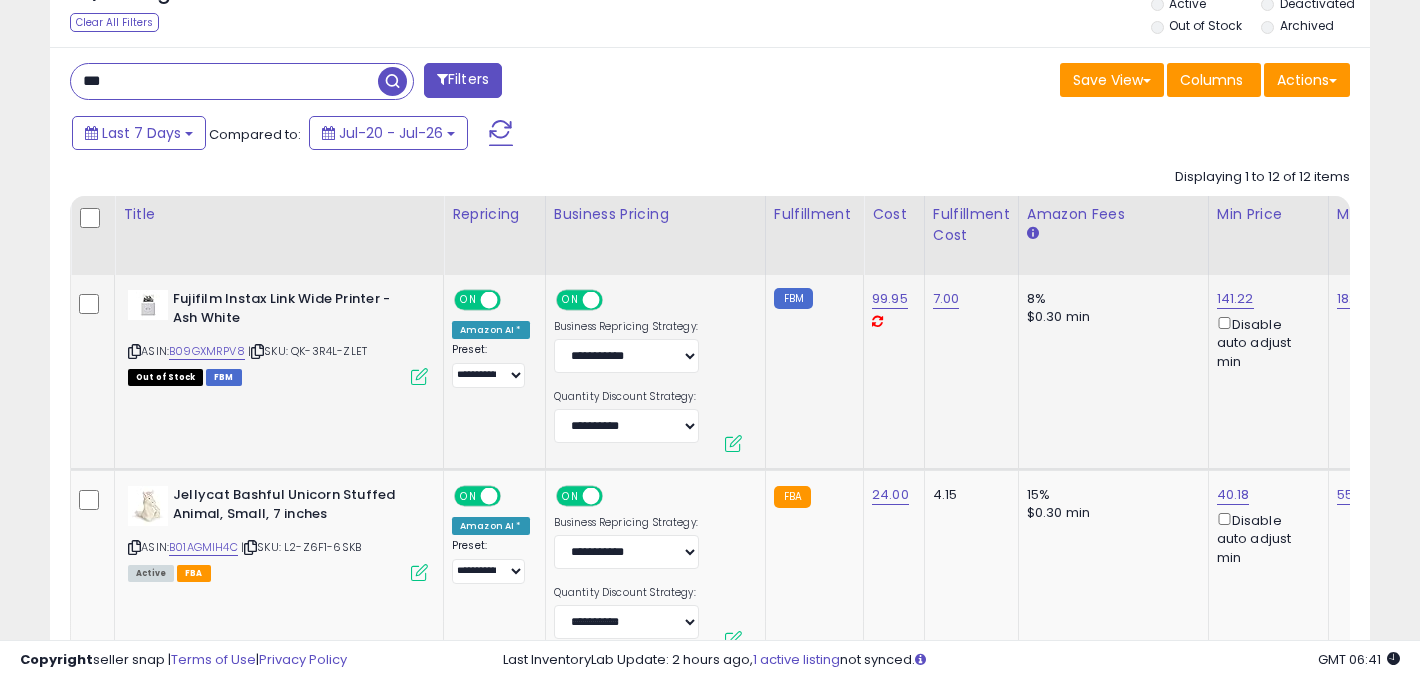 click at bounding box center (419, 376) 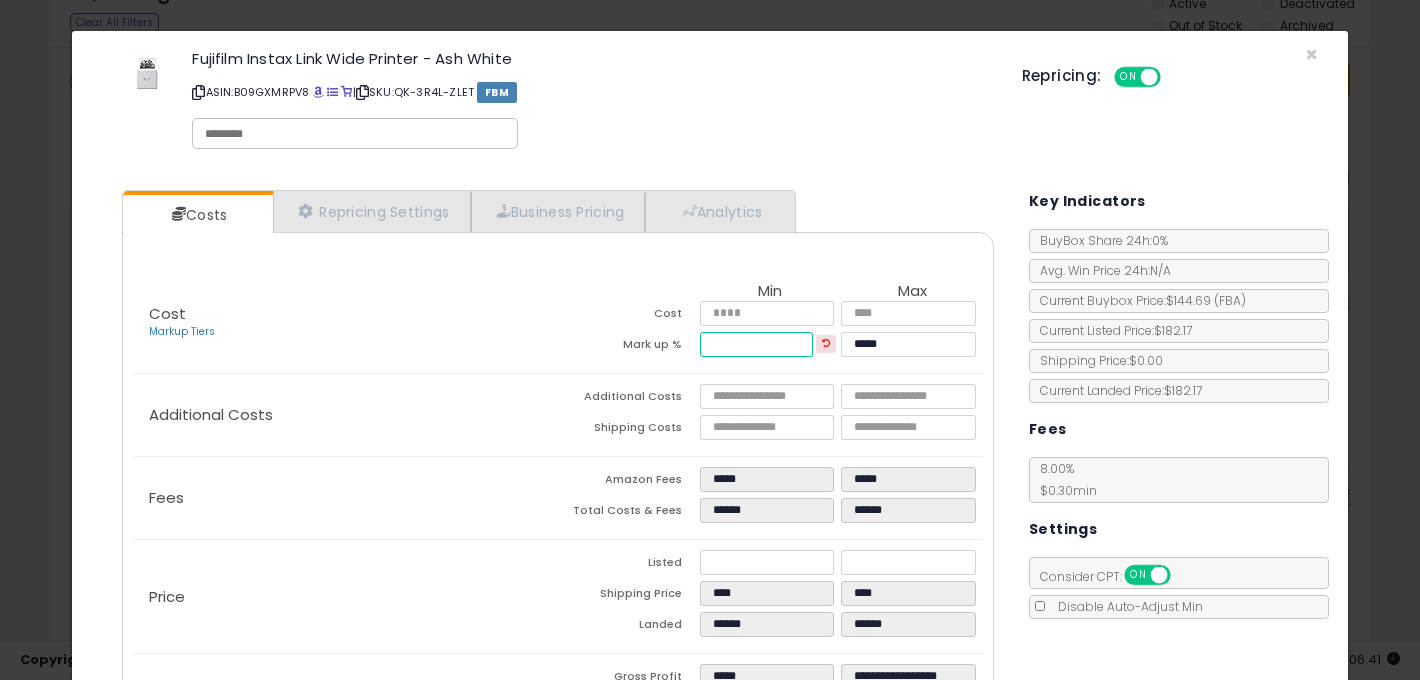 click on "*****" at bounding box center (756, 344) 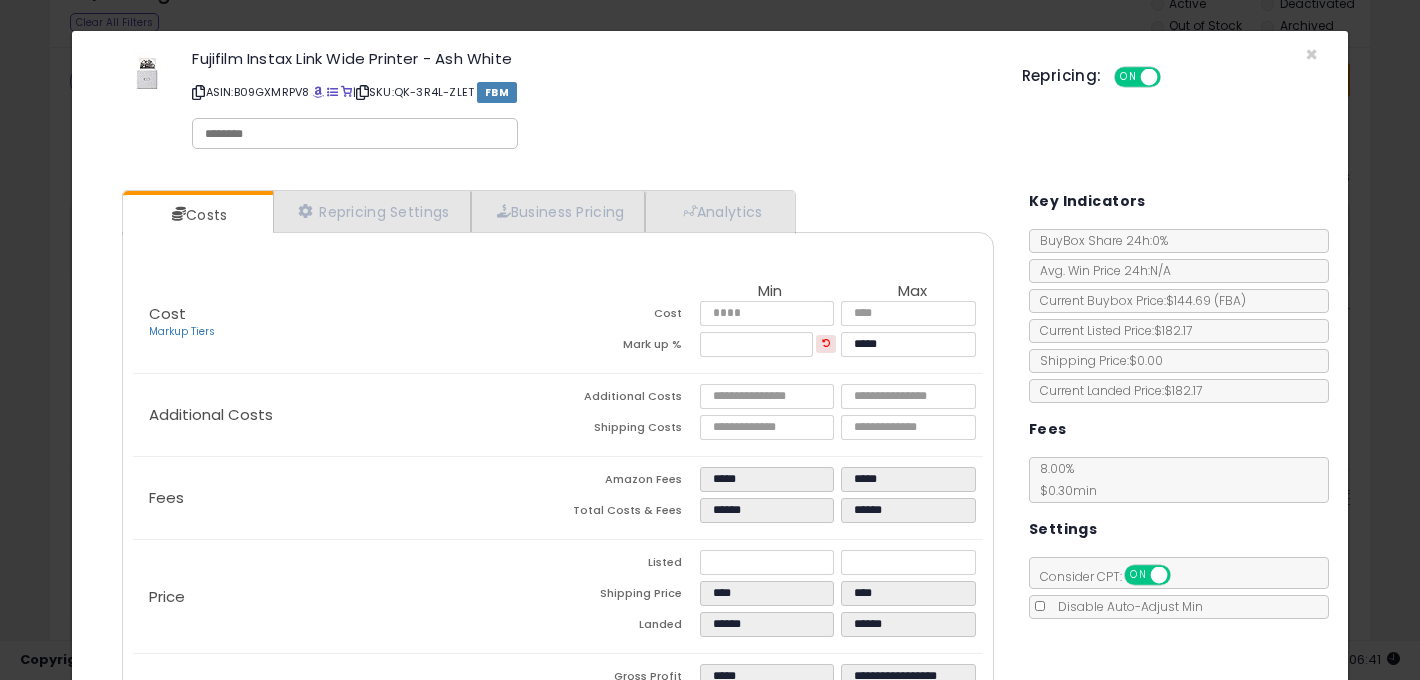 click on "Additional Costs
Additional Costs
Shipping Costs
****
****" 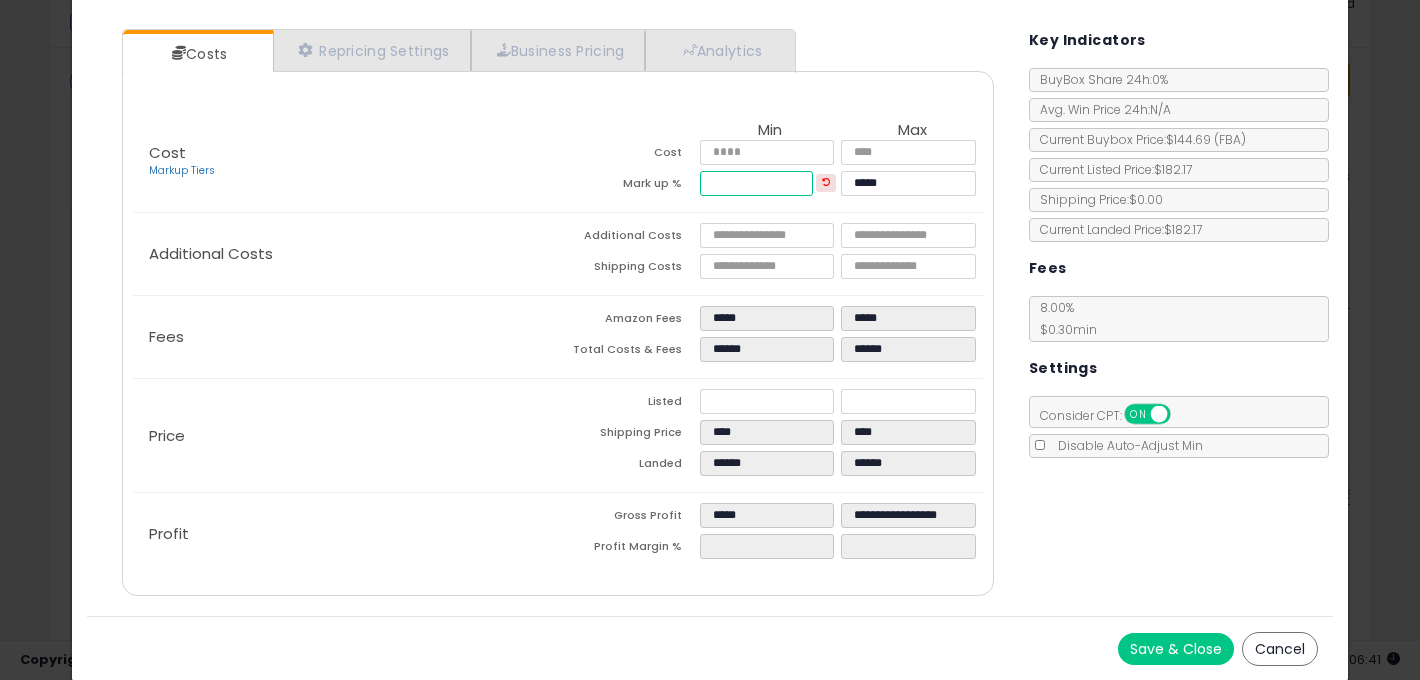 click on "*****" at bounding box center (756, 183) 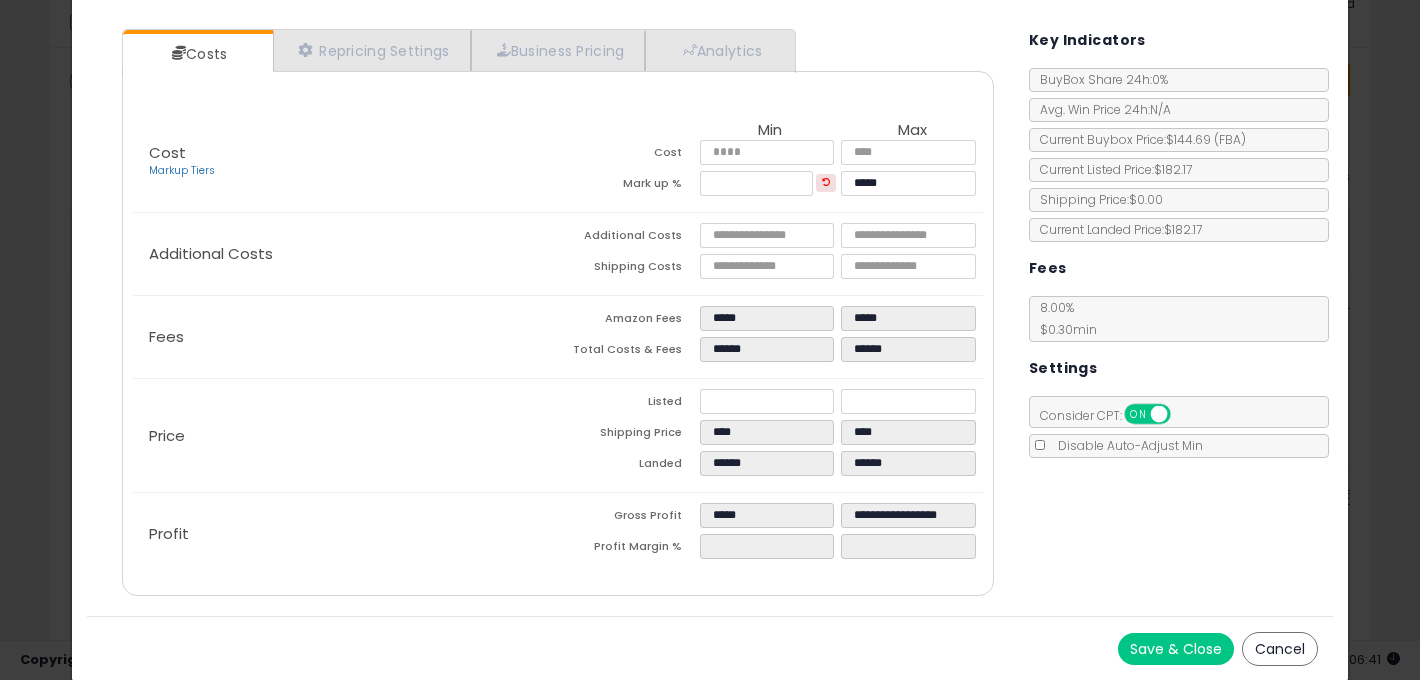 type on "*****" 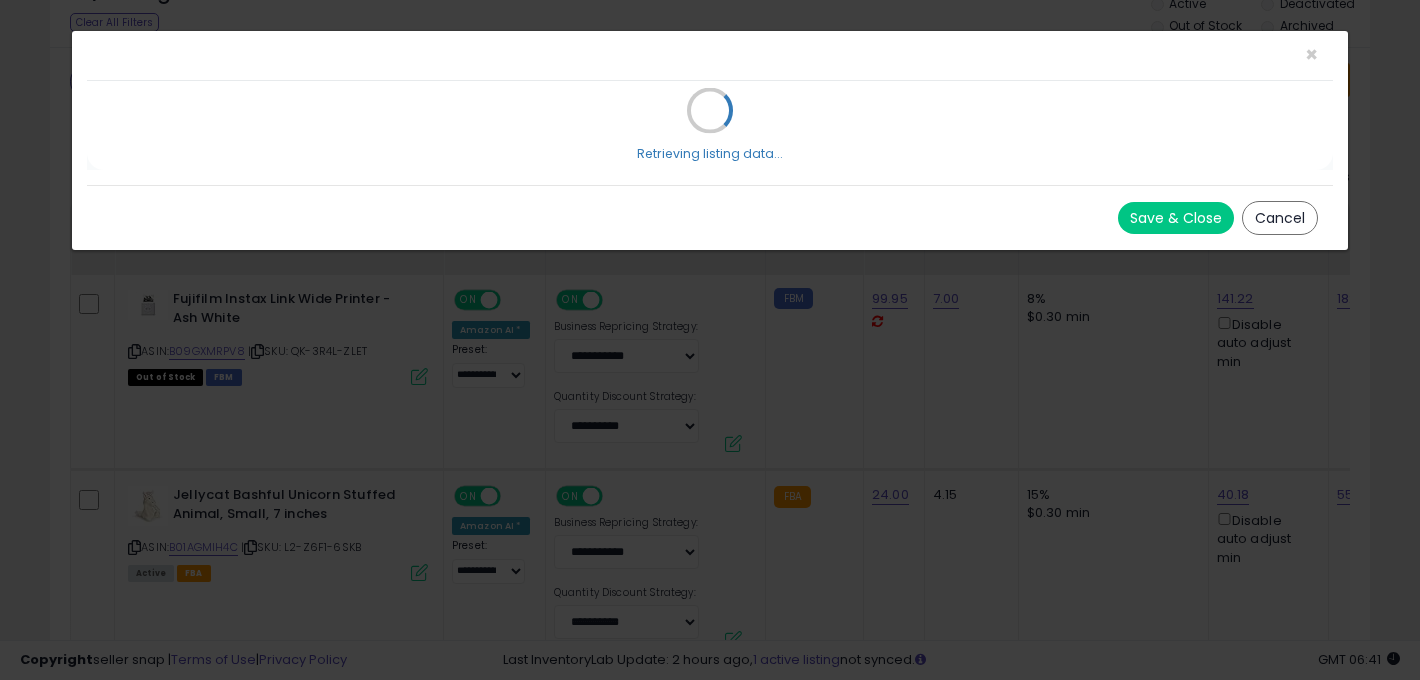 scroll, scrollTop: 0, scrollLeft: 0, axis: both 